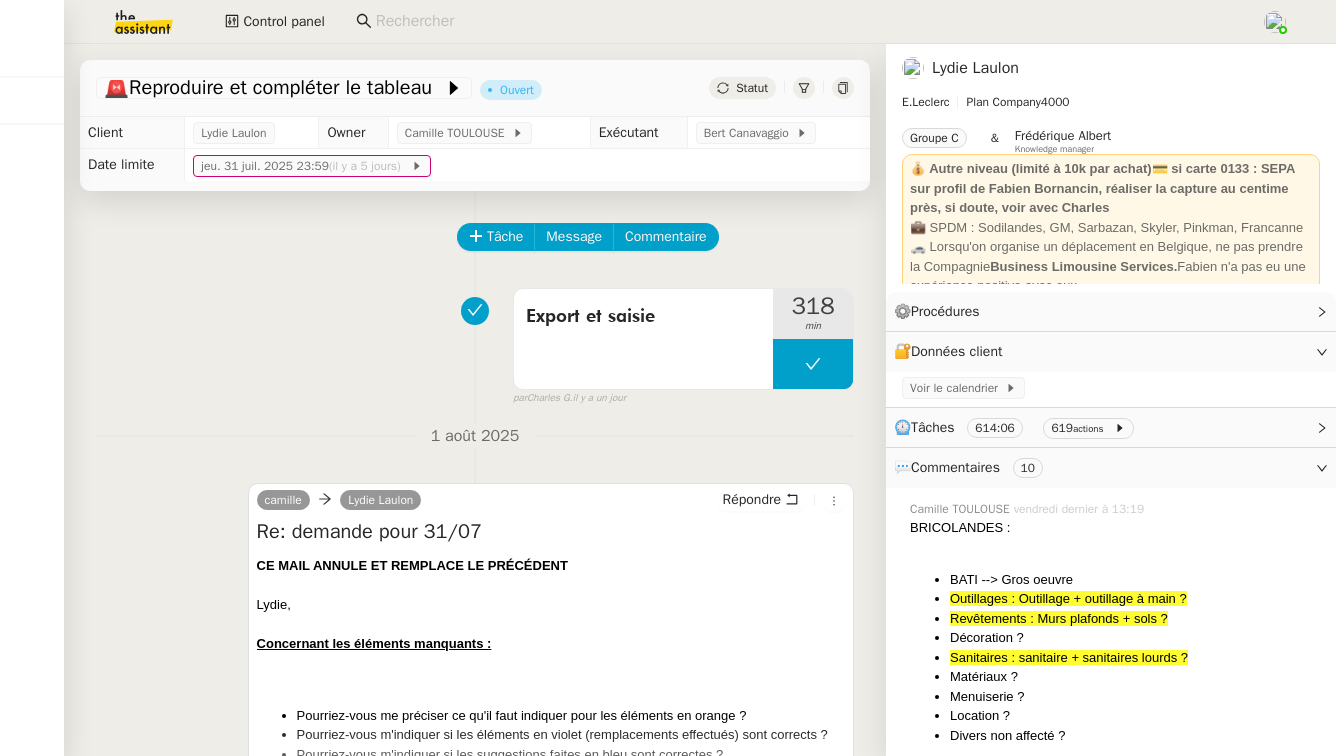 scroll, scrollTop: 0, scrollLeft: 0, axis: both 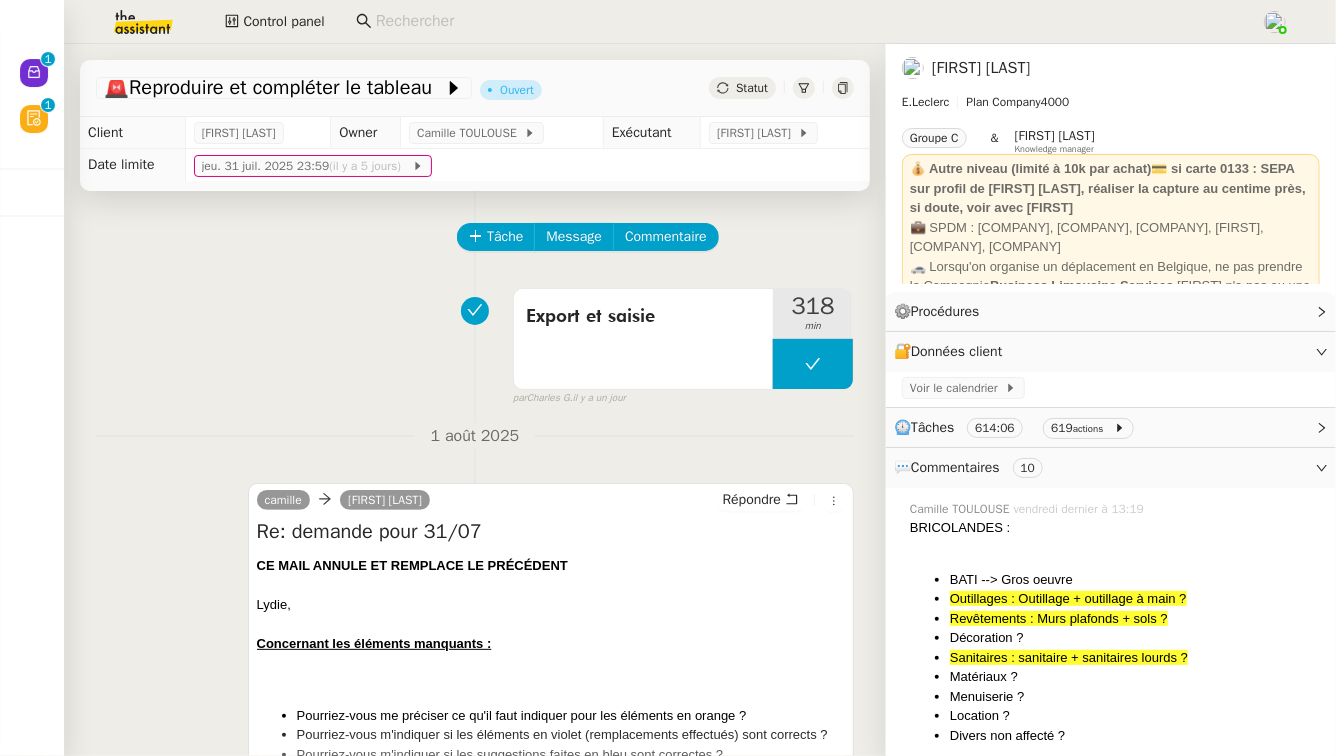 click 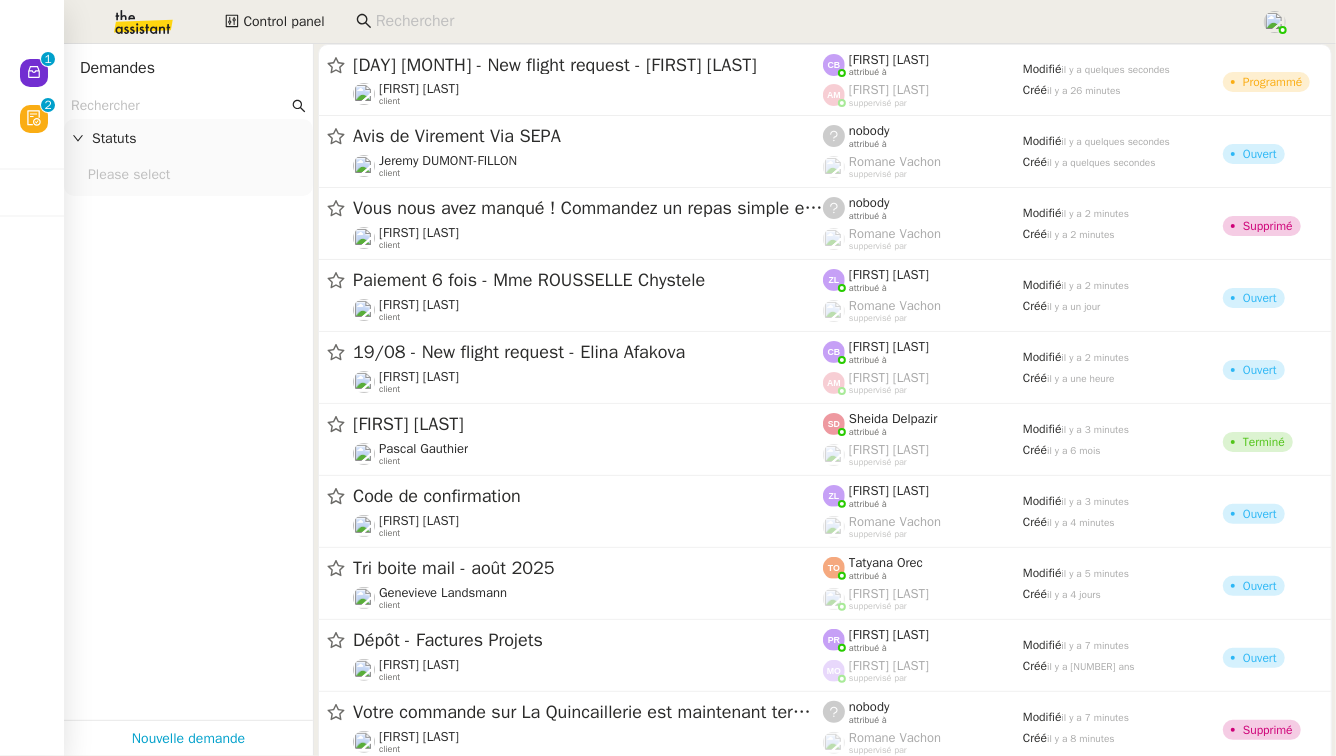 click 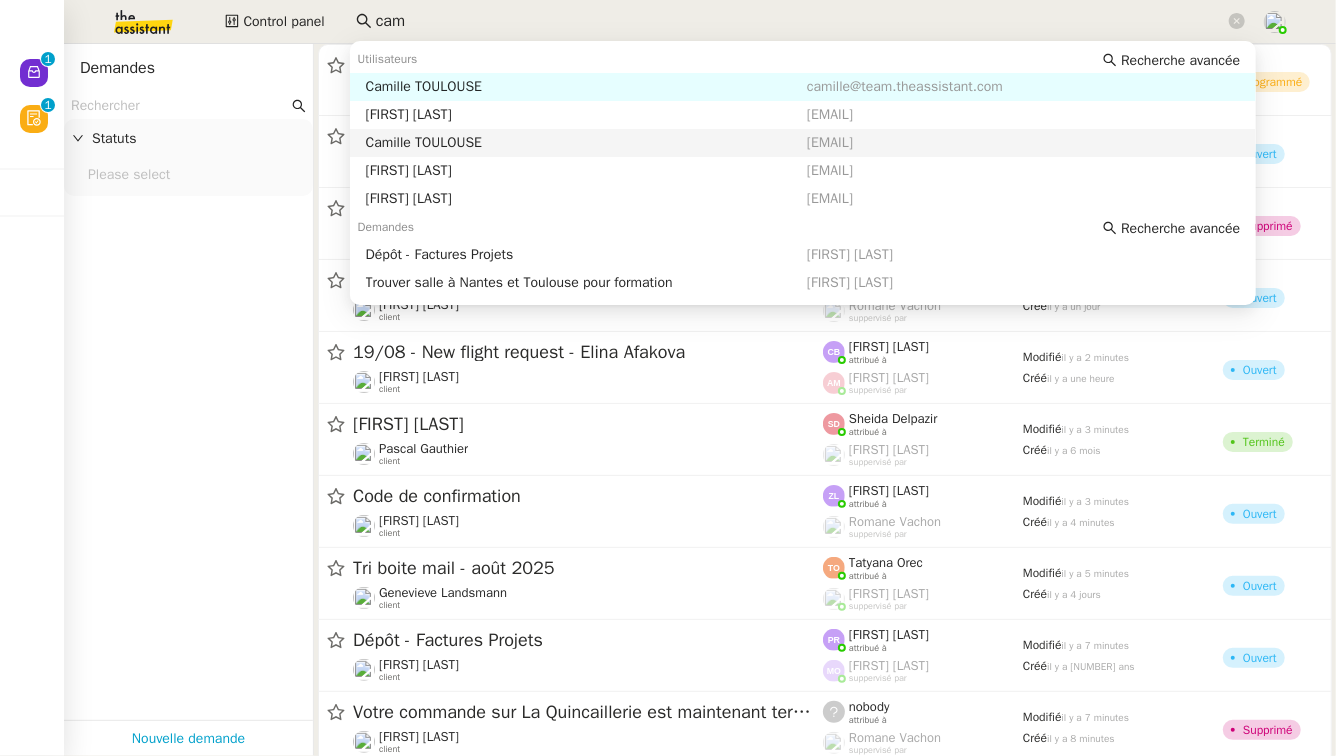 click on "Camille TOULOUSE" at bounding box center (586, 143) 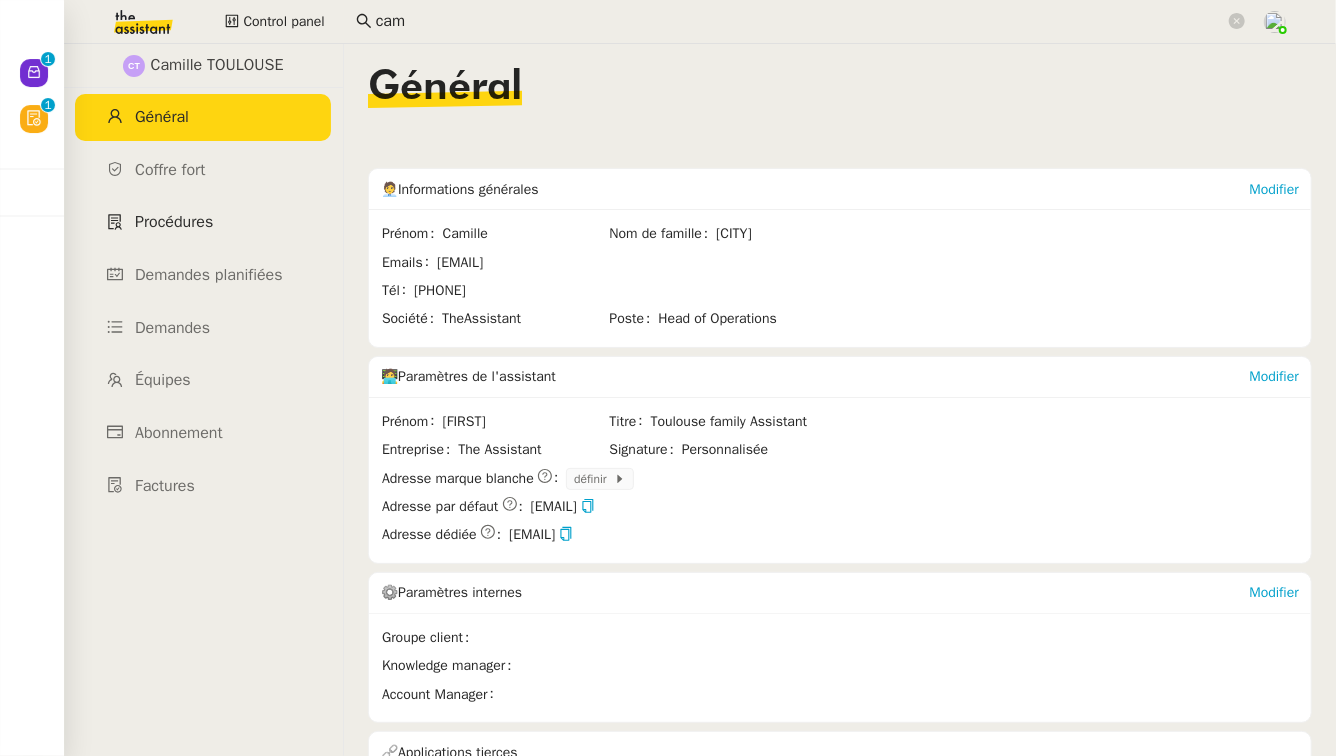 click on "Procédures" 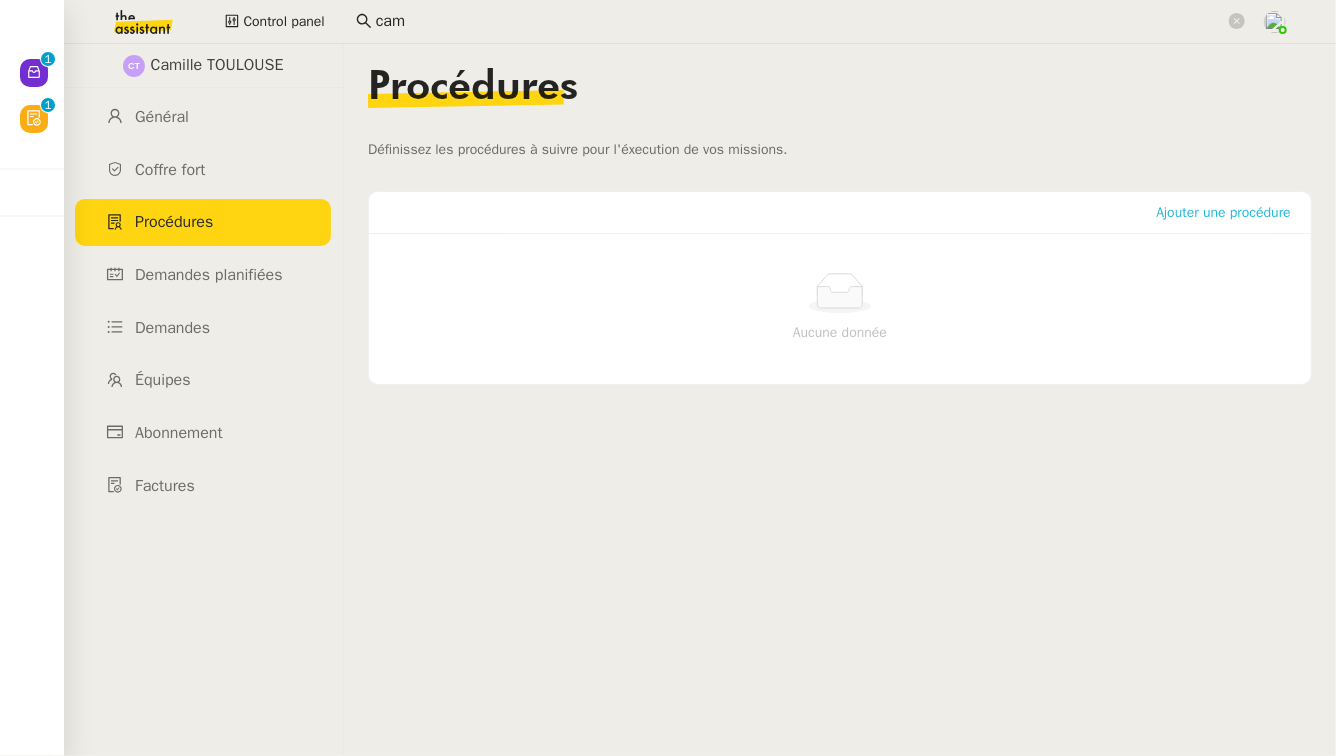 click on "Ajouter une procédure" 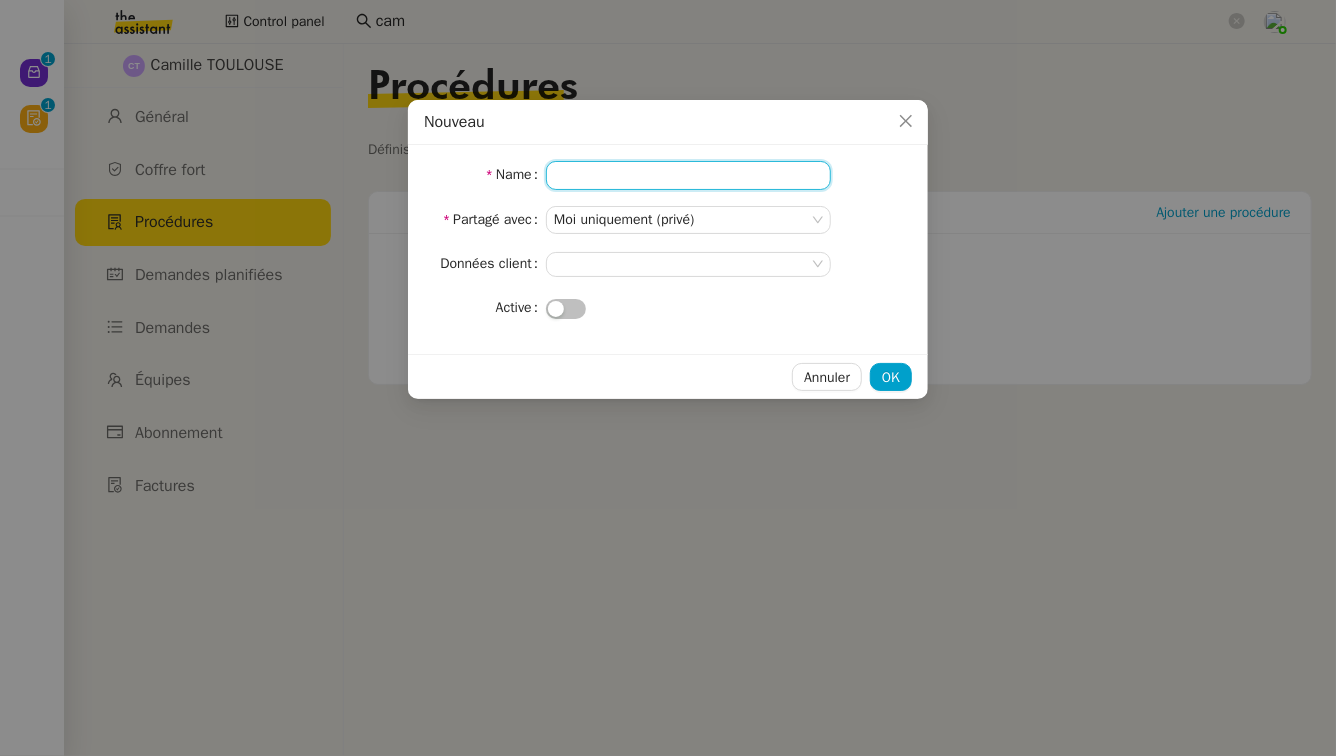 click on "Name" at bounding box center [688, 175] 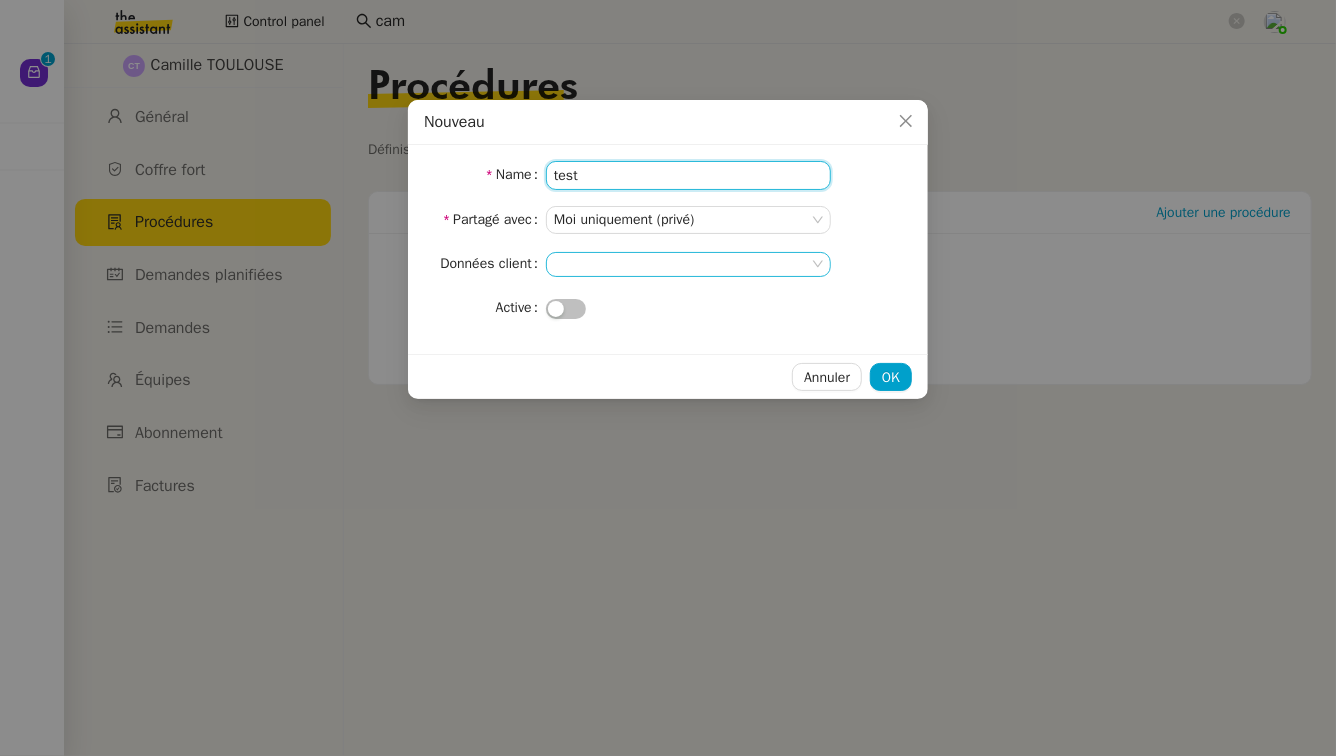 type on "test" 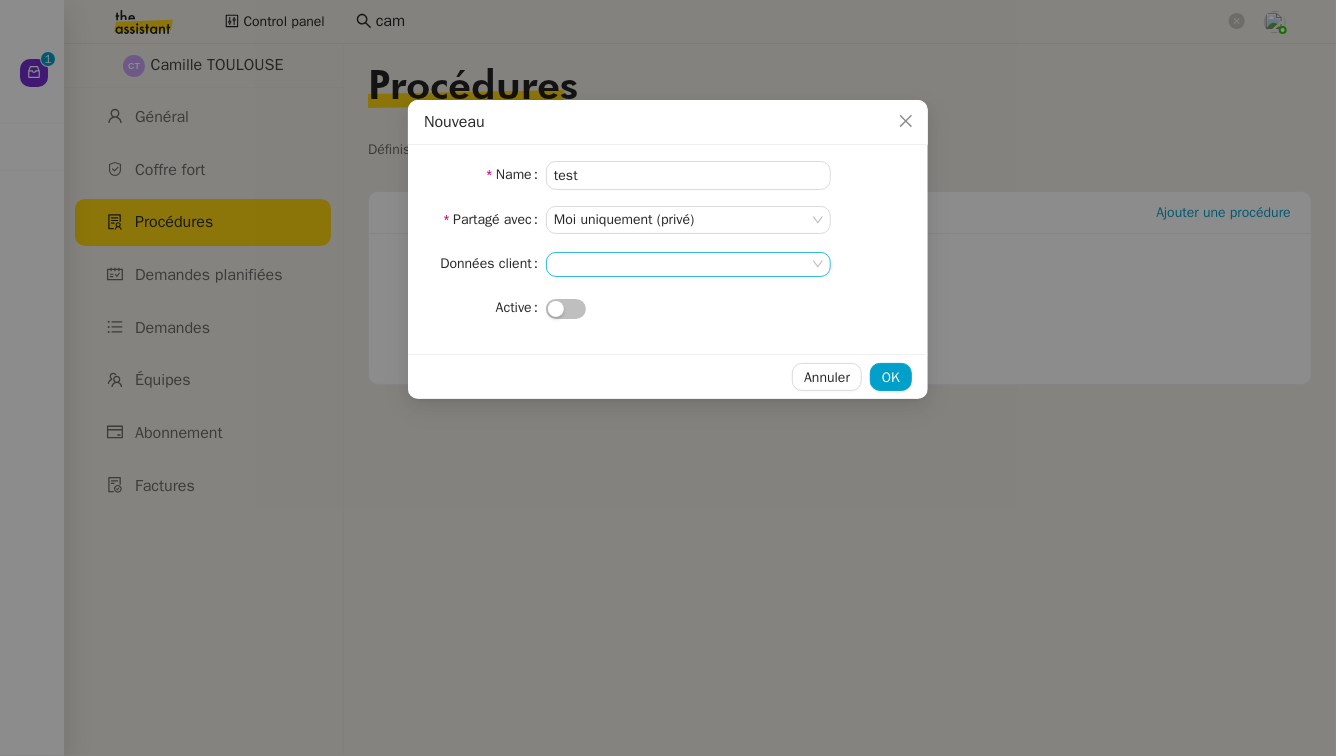 click at bounding box center [688, 264] 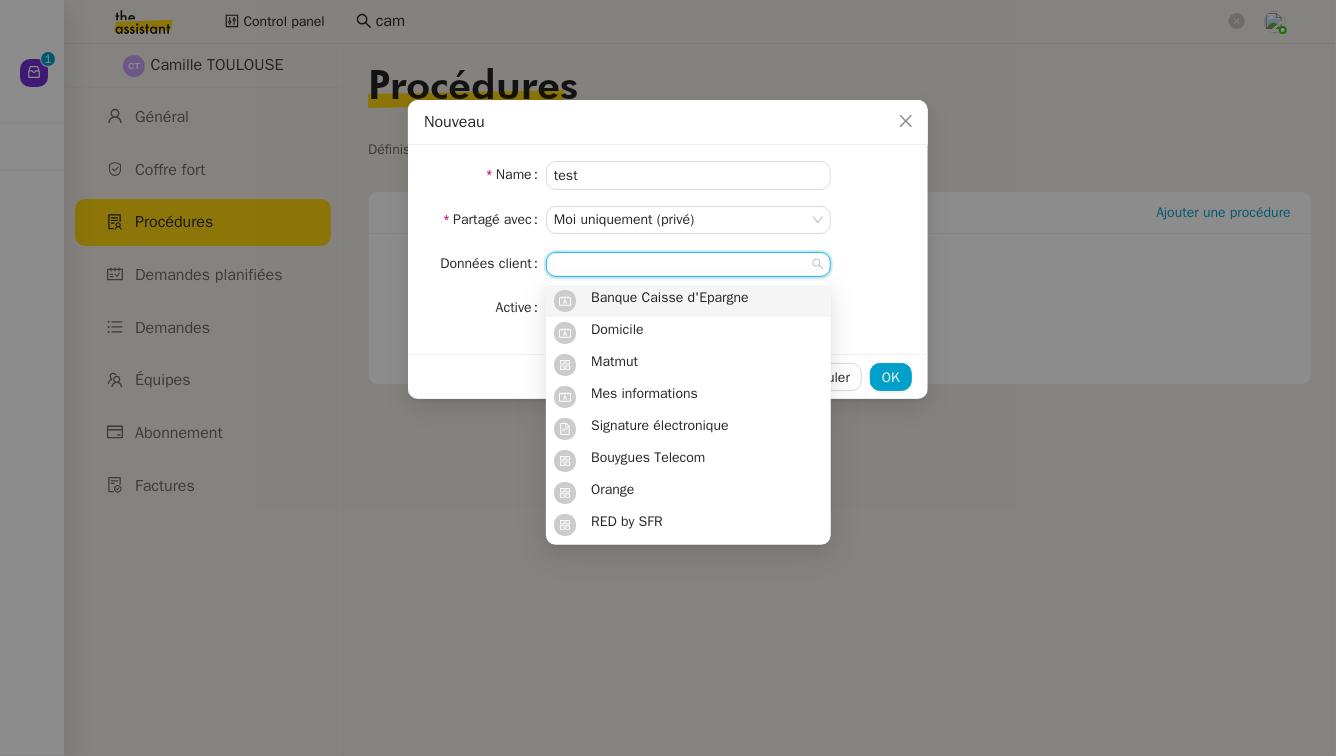 click on "Banque Caisse d'Epargne" at bounding box center (670, 298) 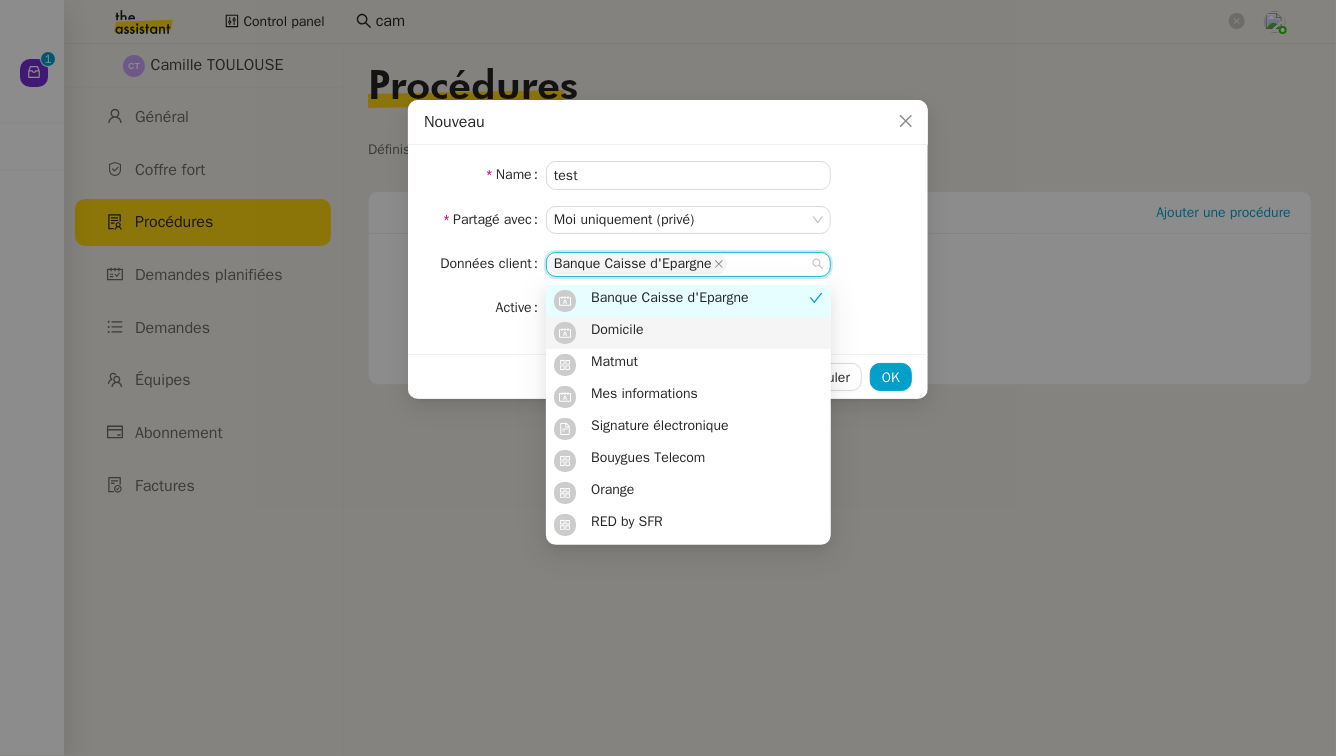 click on "Active" at bounding box center [485, 308] 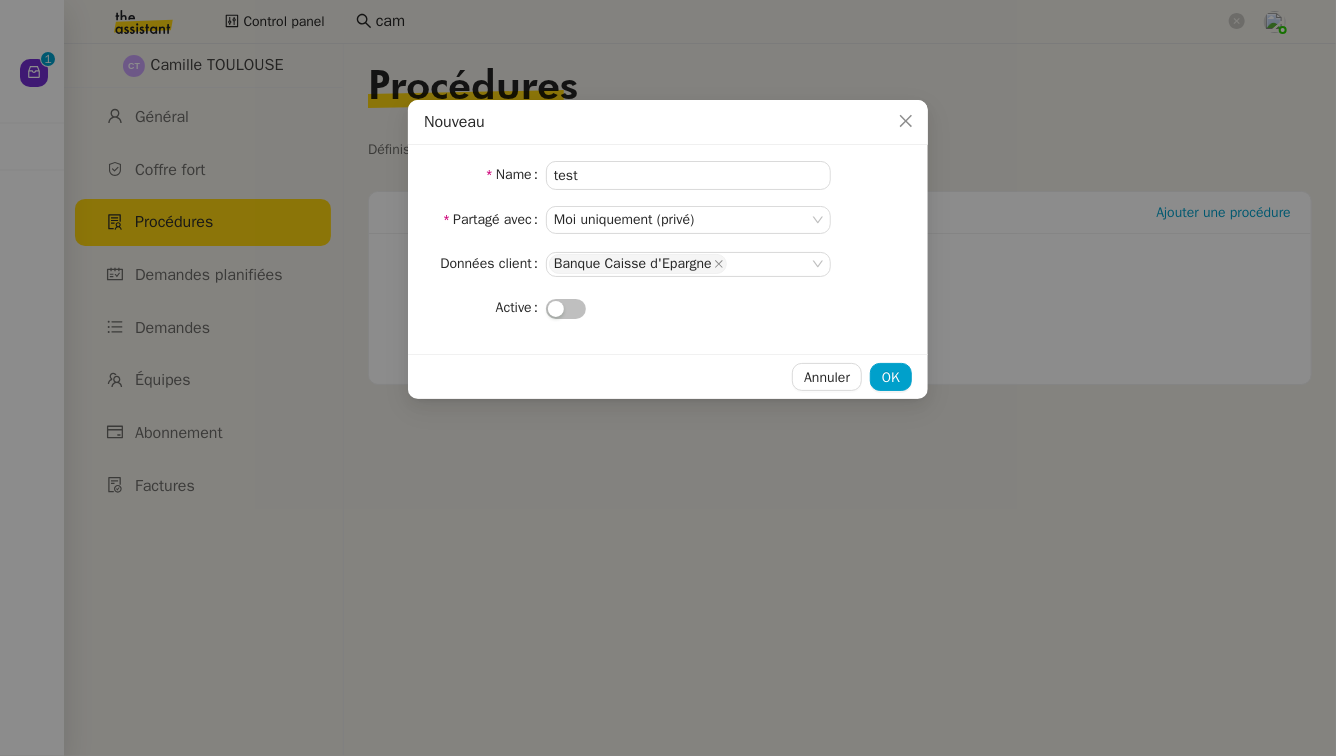 click 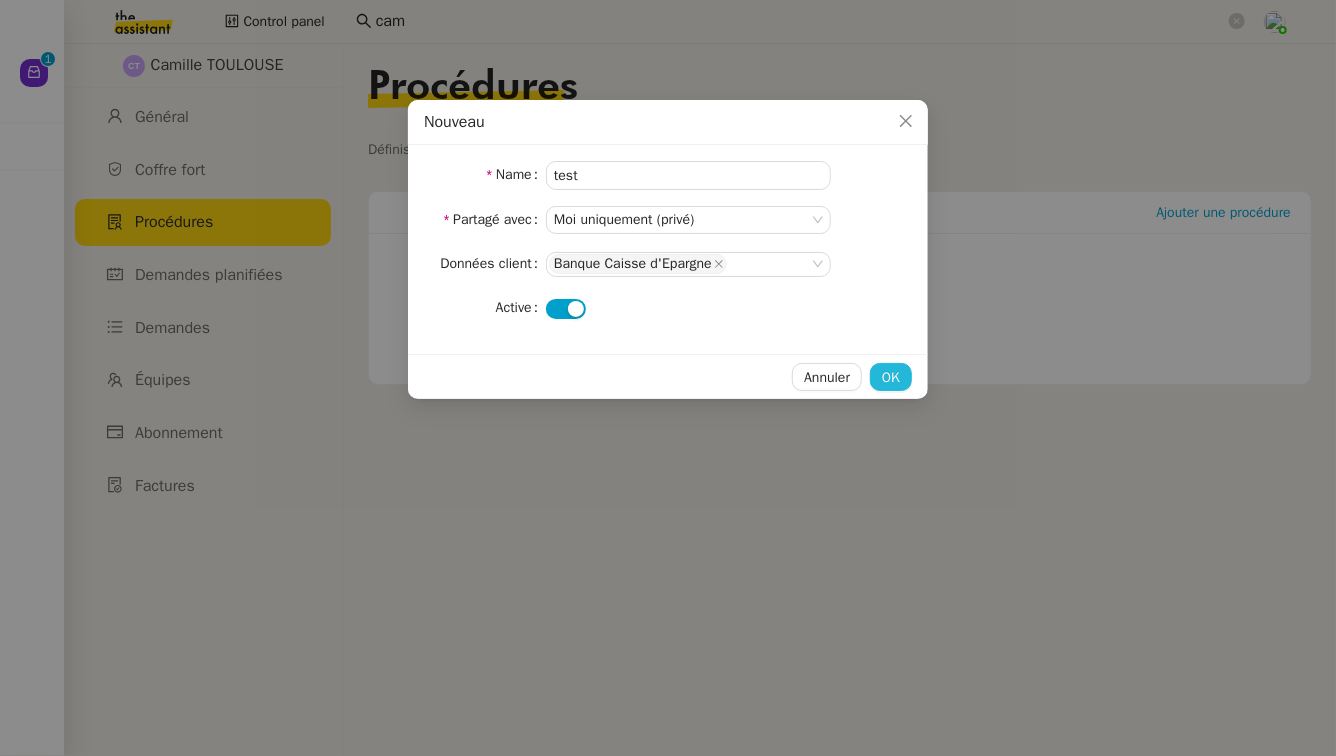 click on "OK" at bounding box center [891, 377] 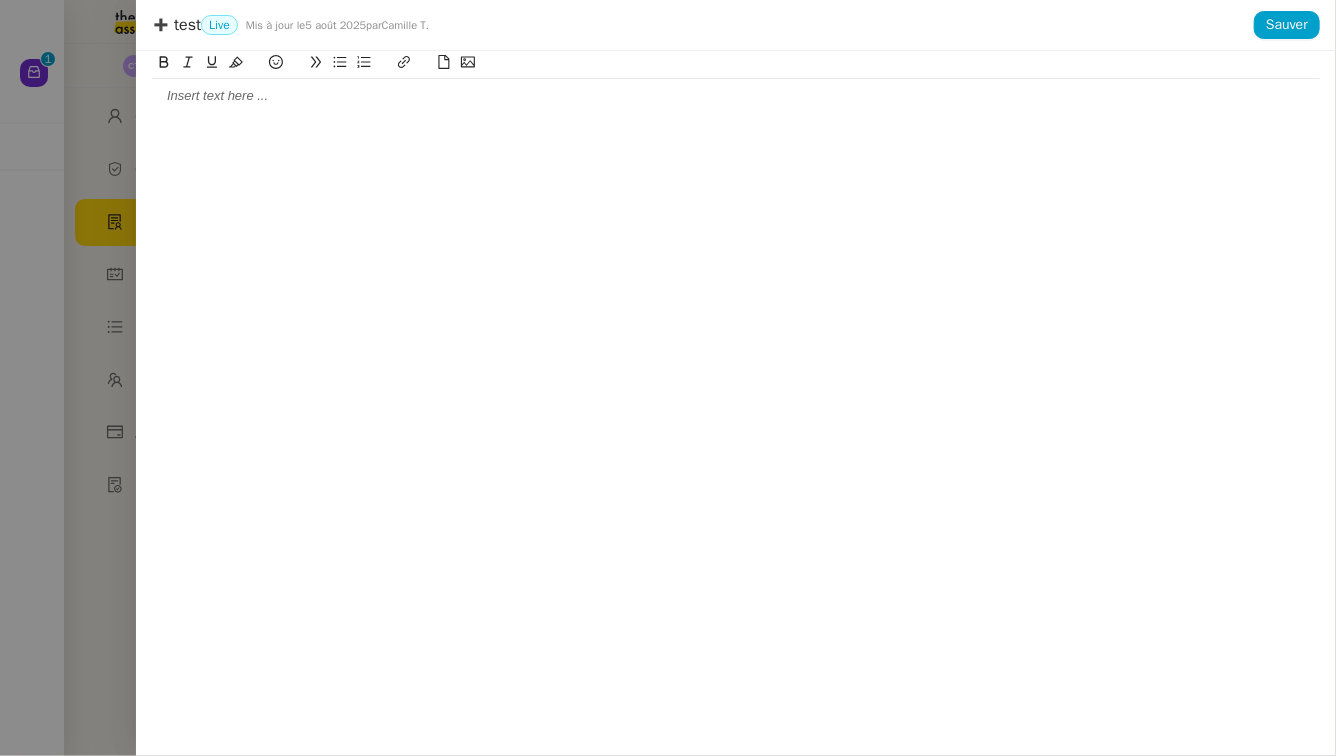 click at bounding box center [736, 96] 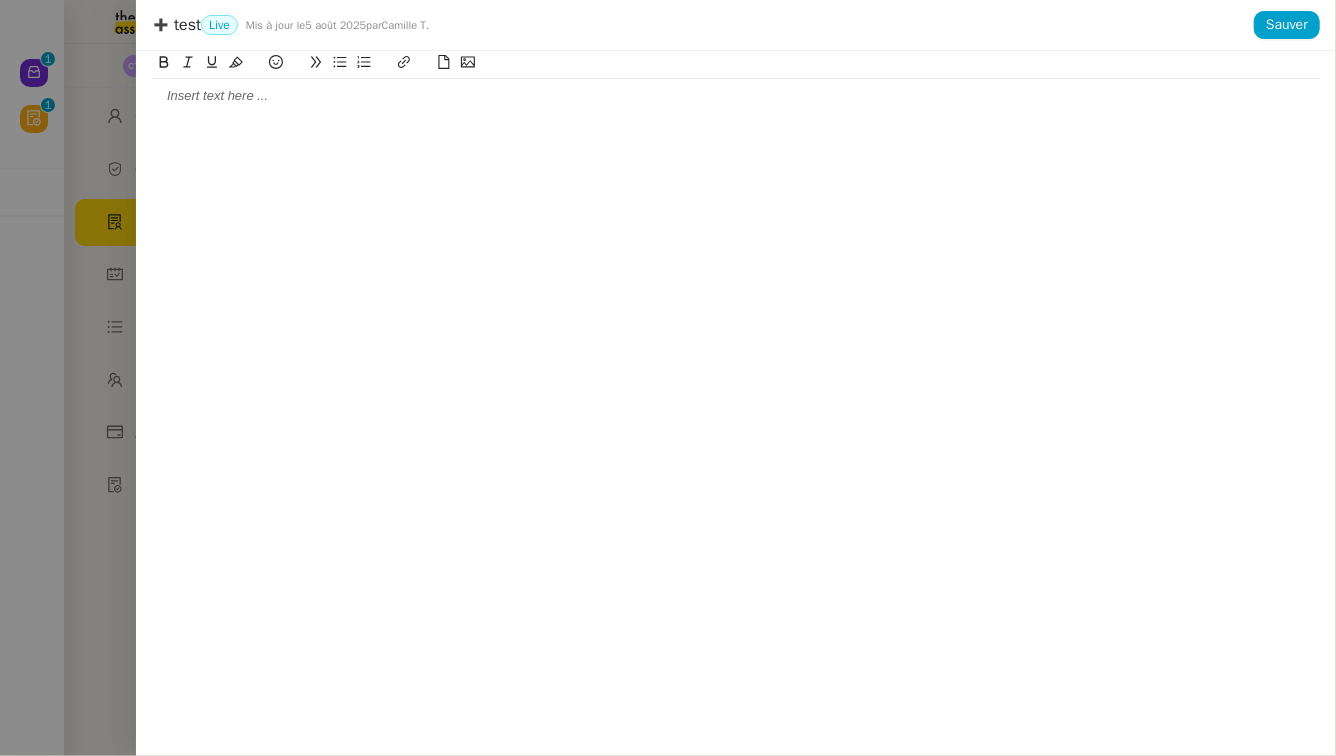 type 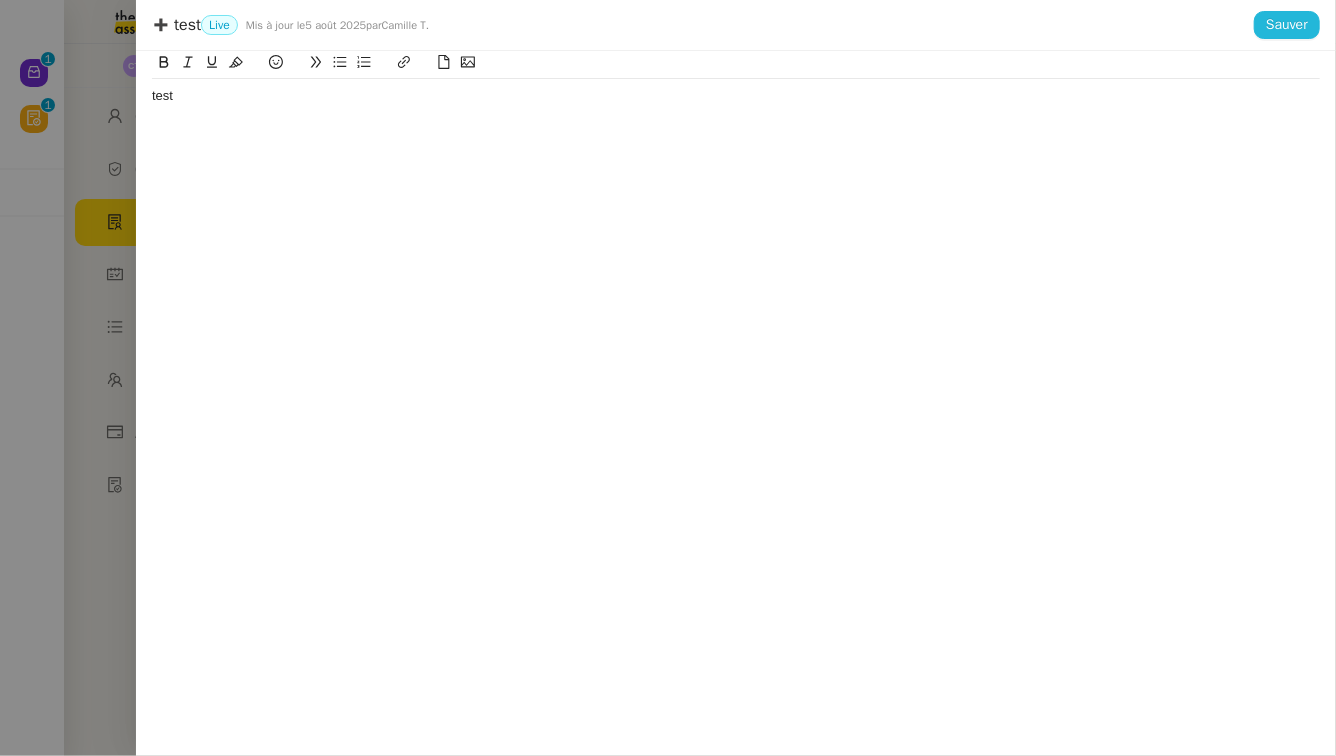 click on "Sauver" at bounding box center (1287, 25) 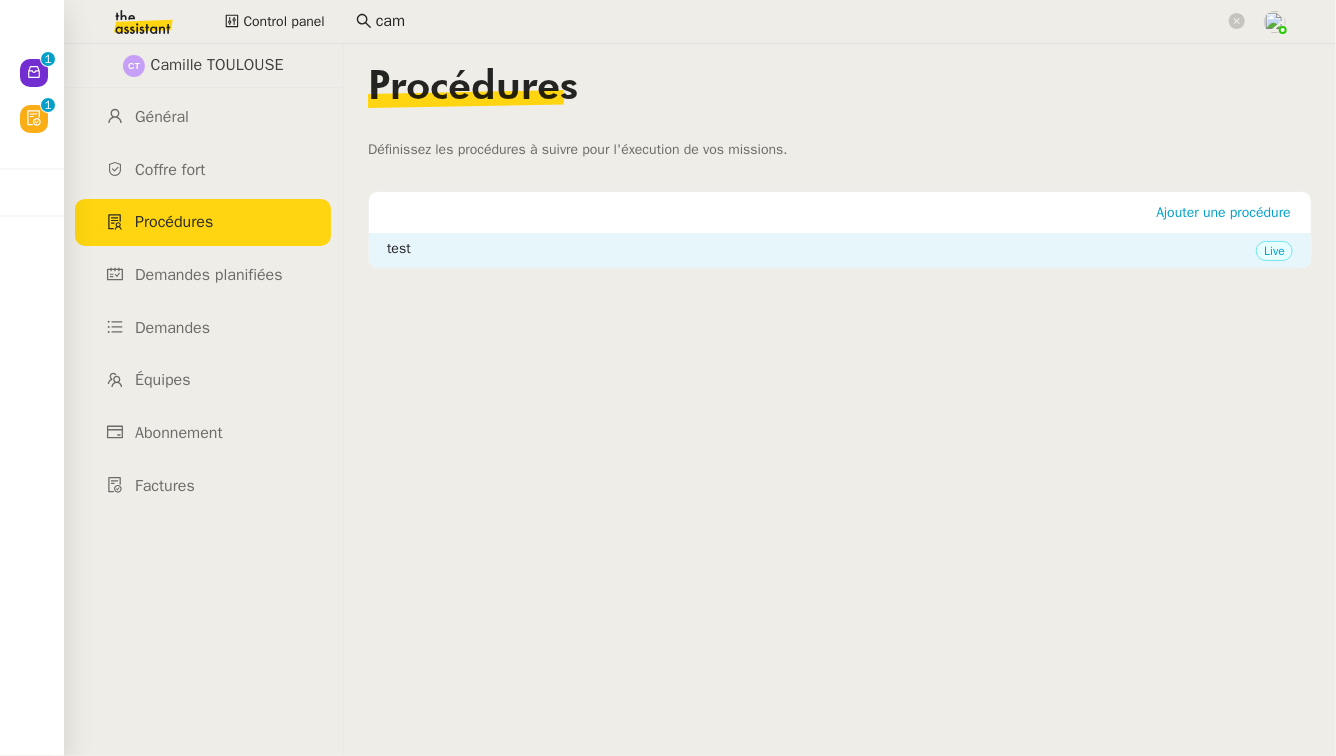 click on "Live" 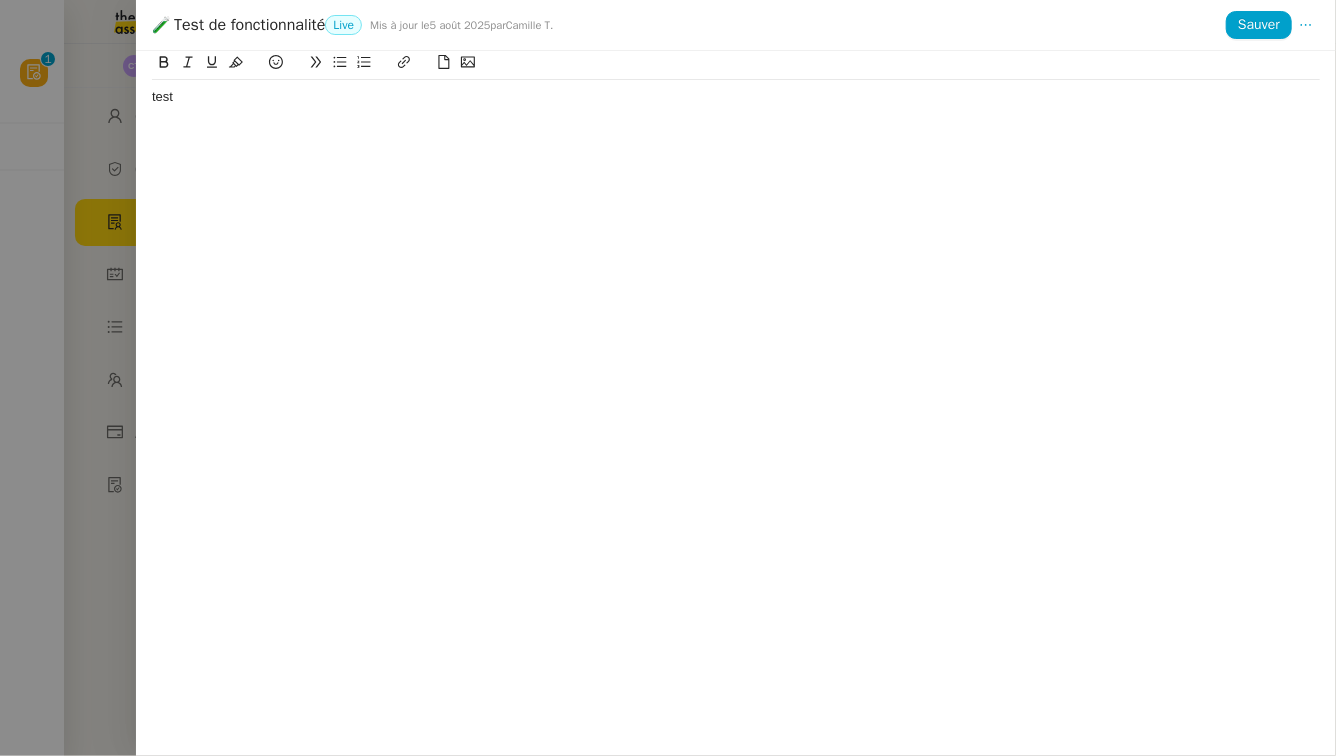 click on "Test de fonctionnalité    Live  Mis à jour le   [DAY] [MONTH] [YEAR]  par   [FIRST] [LAST]" at bounding box center (689, 25) 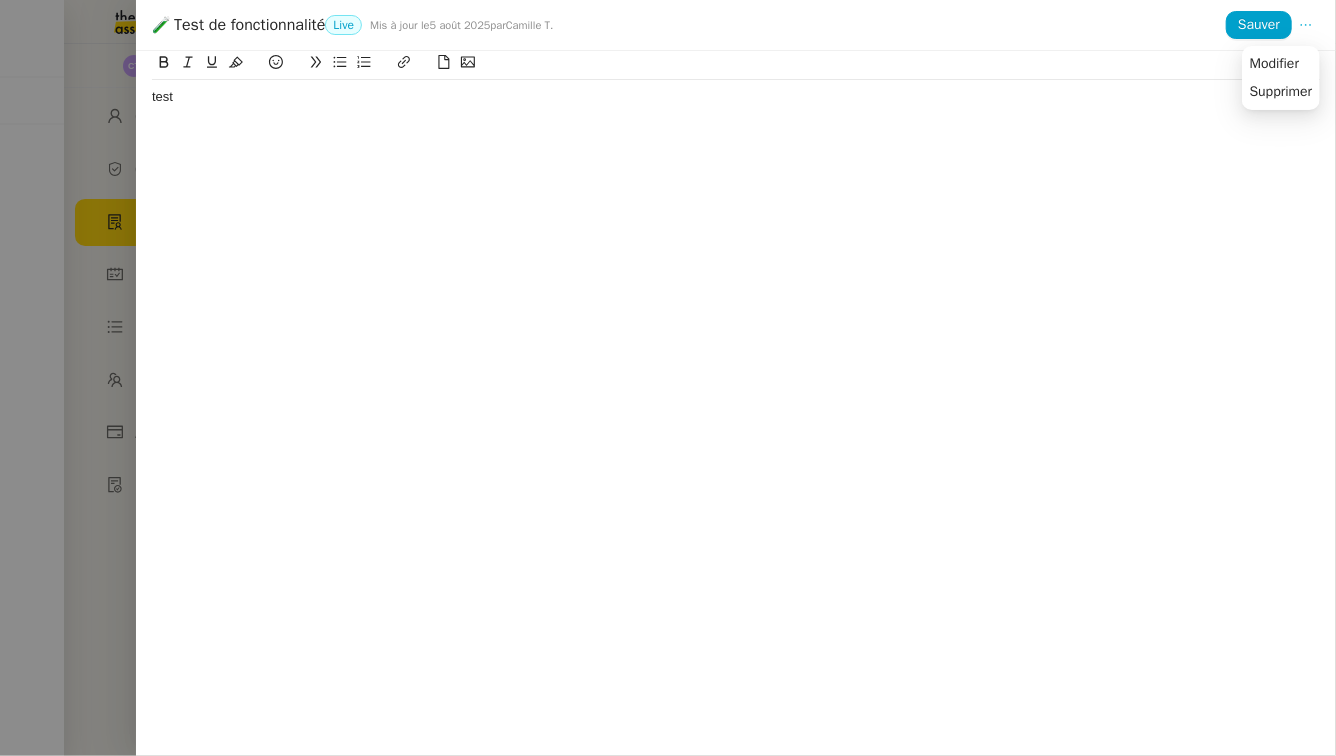click 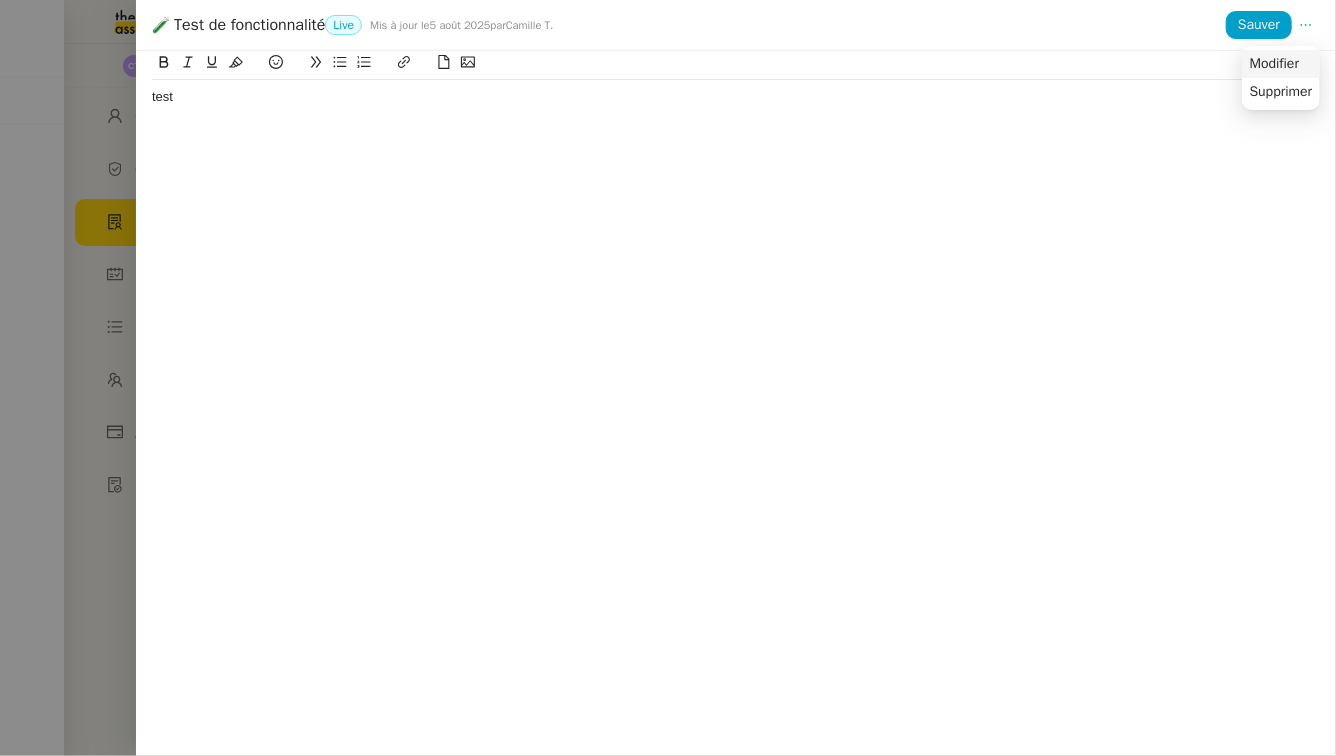 click on "Modifier" at bounding box center (1274, 64) 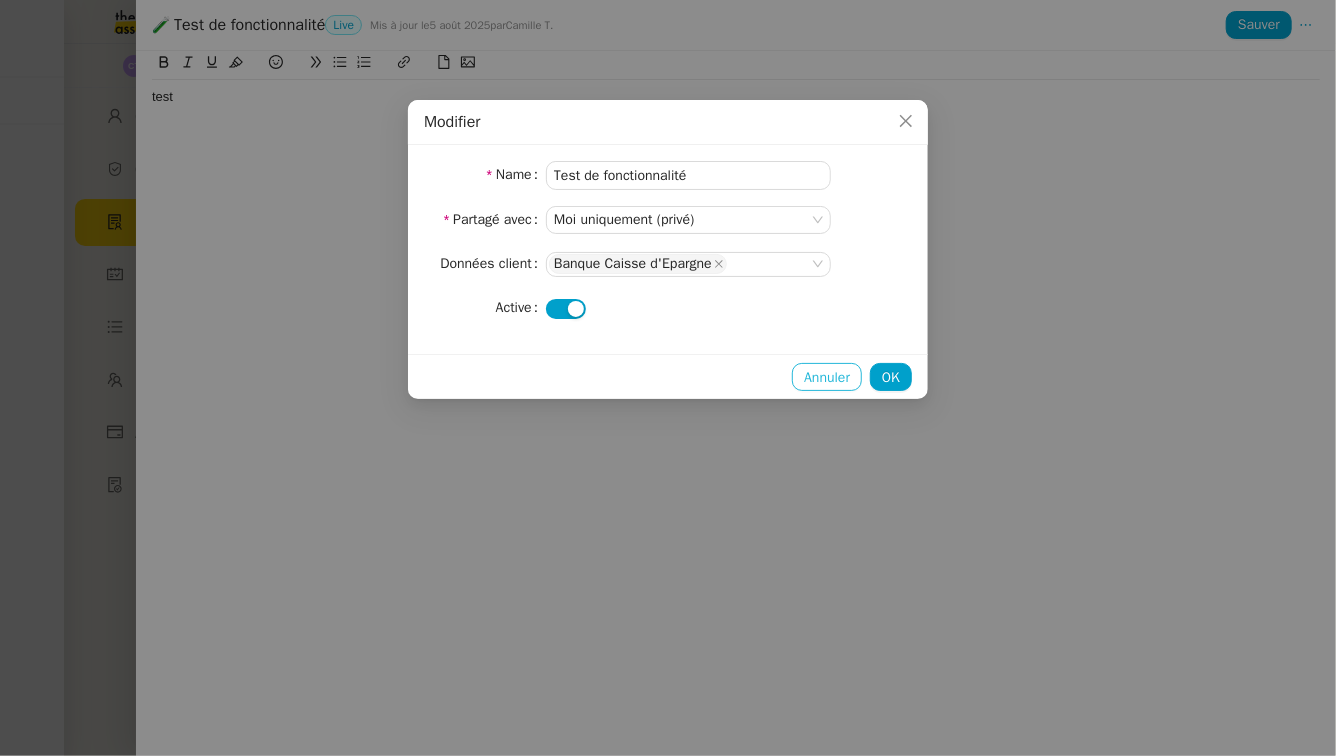 click on "Annuler" at bounding box center (827, 377) 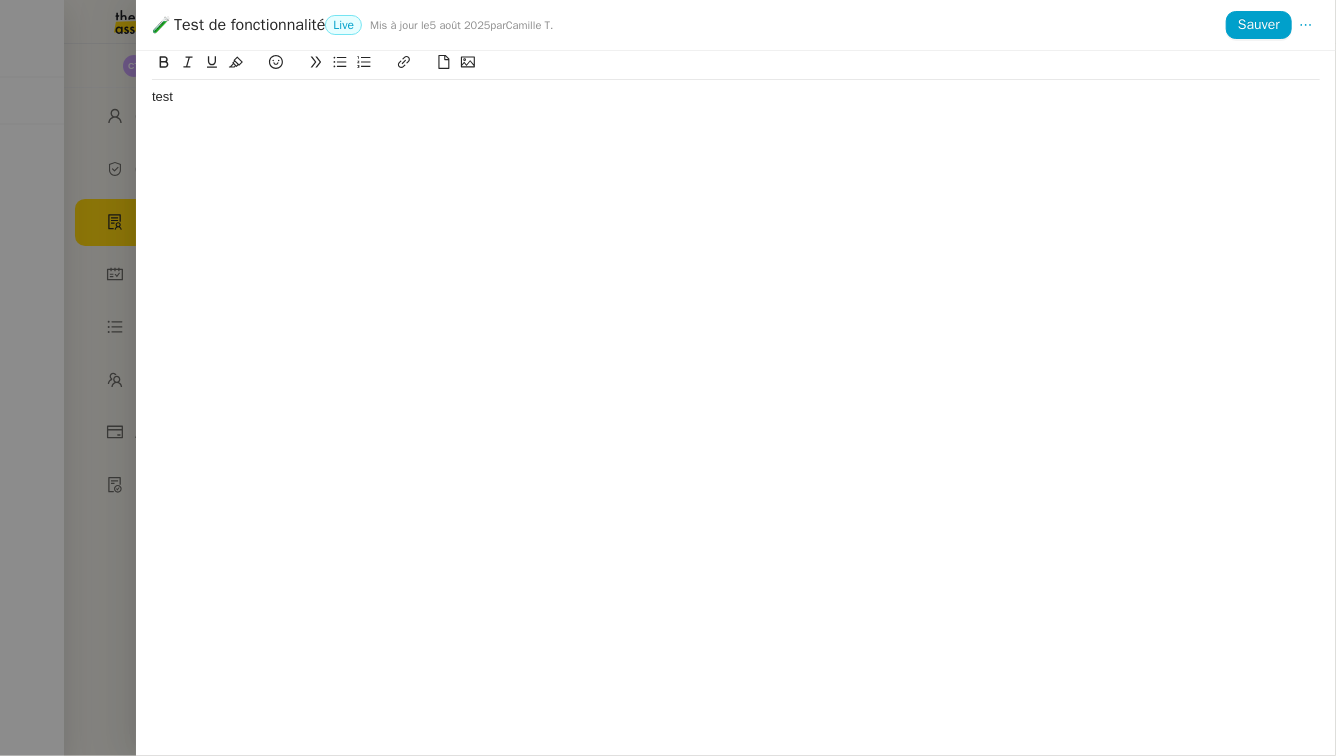 click at bounding box center [668, 378] 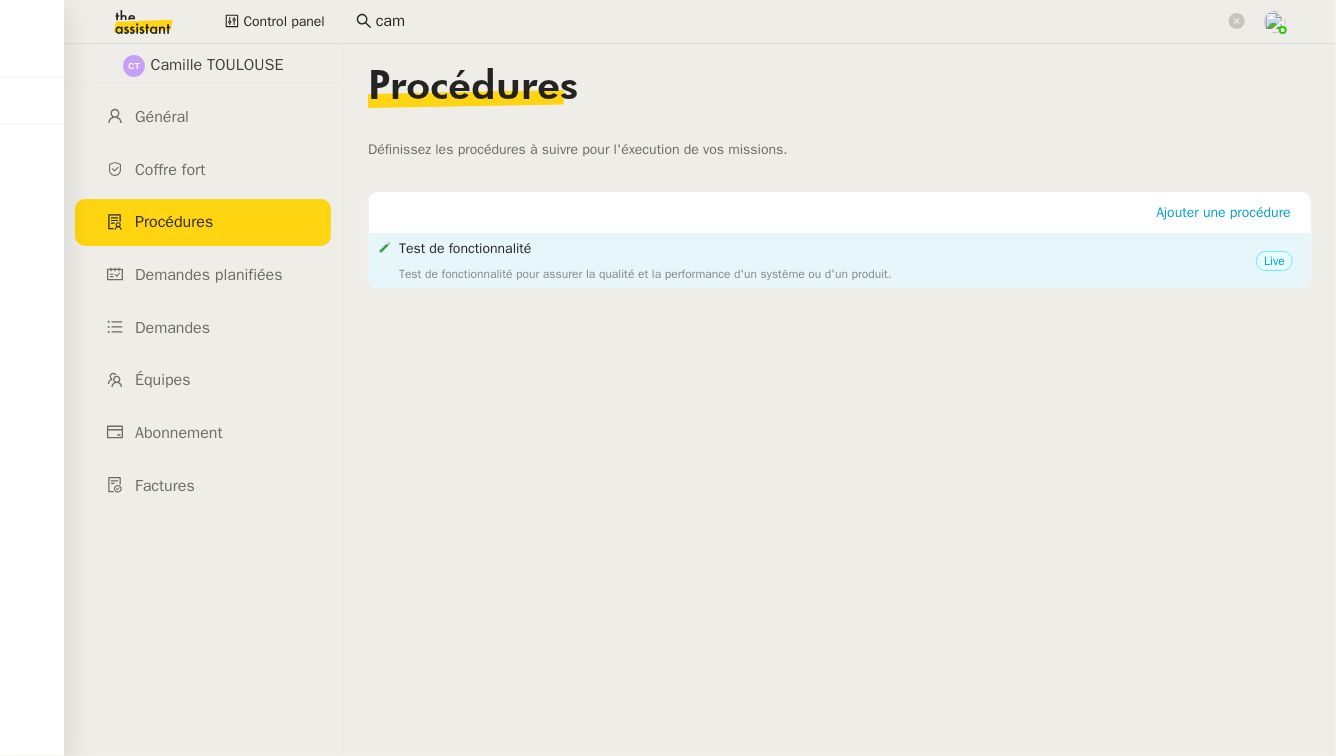 click on "Test de fonctionnalité" 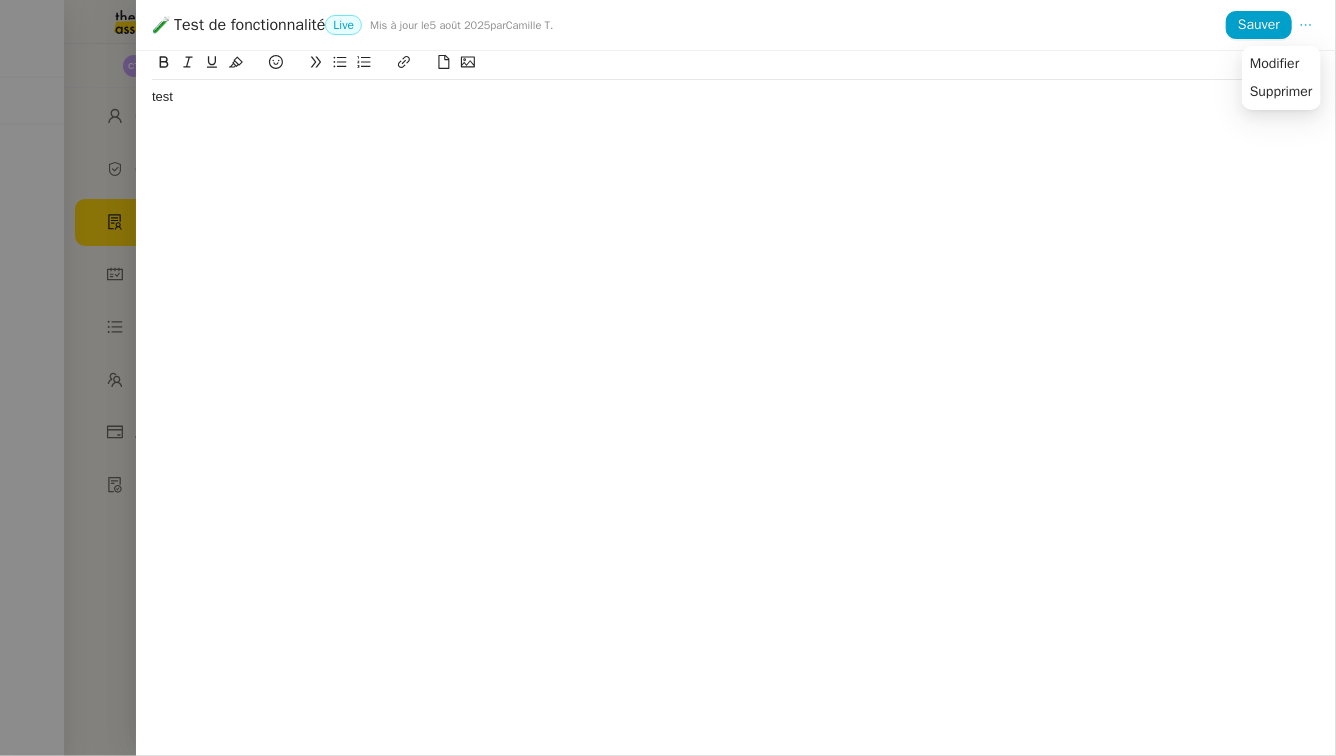 click 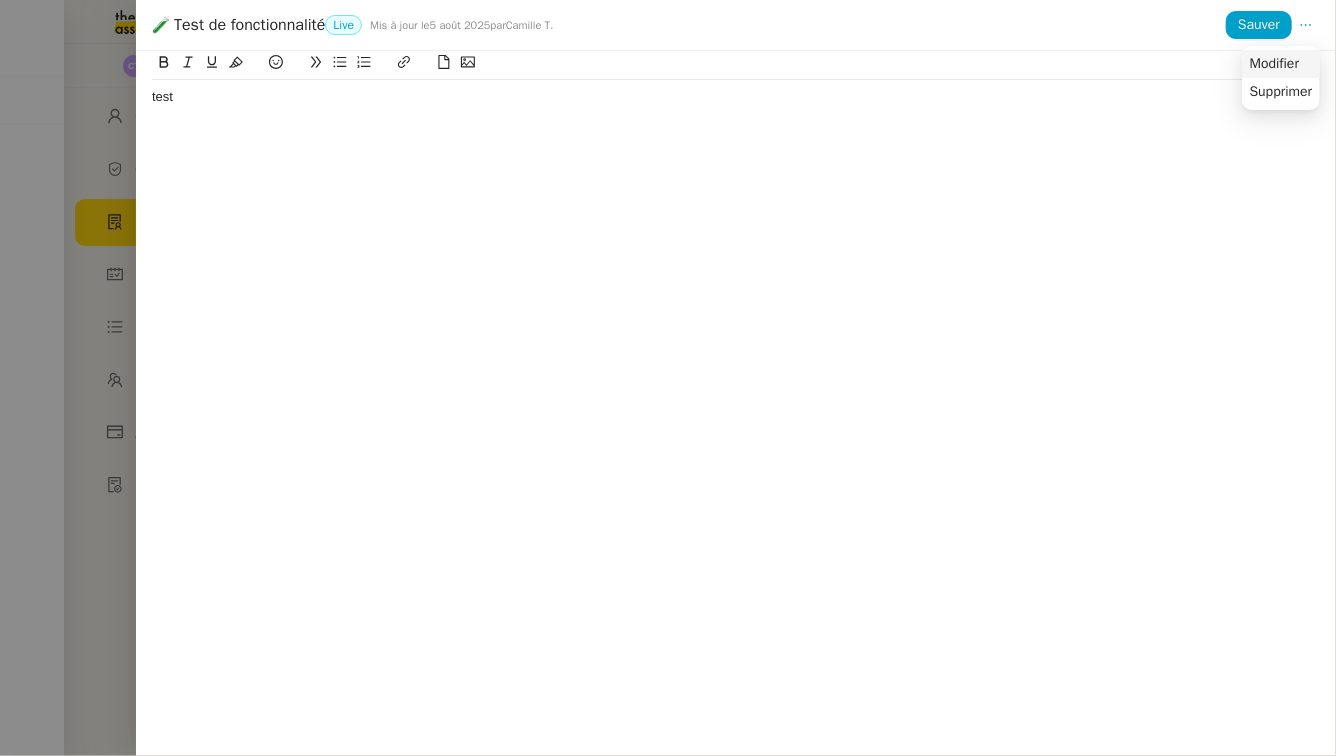 click on "Modifier" at bounding box center [1274, 64] 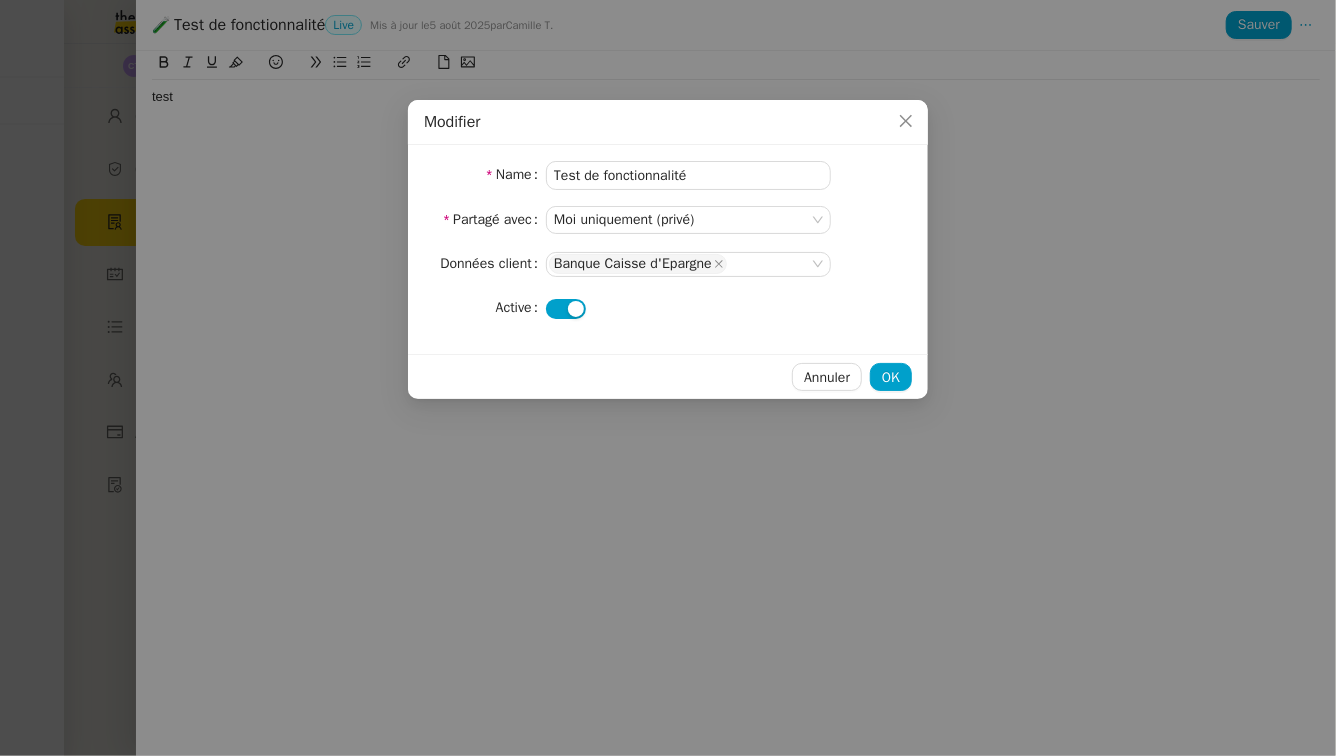 click 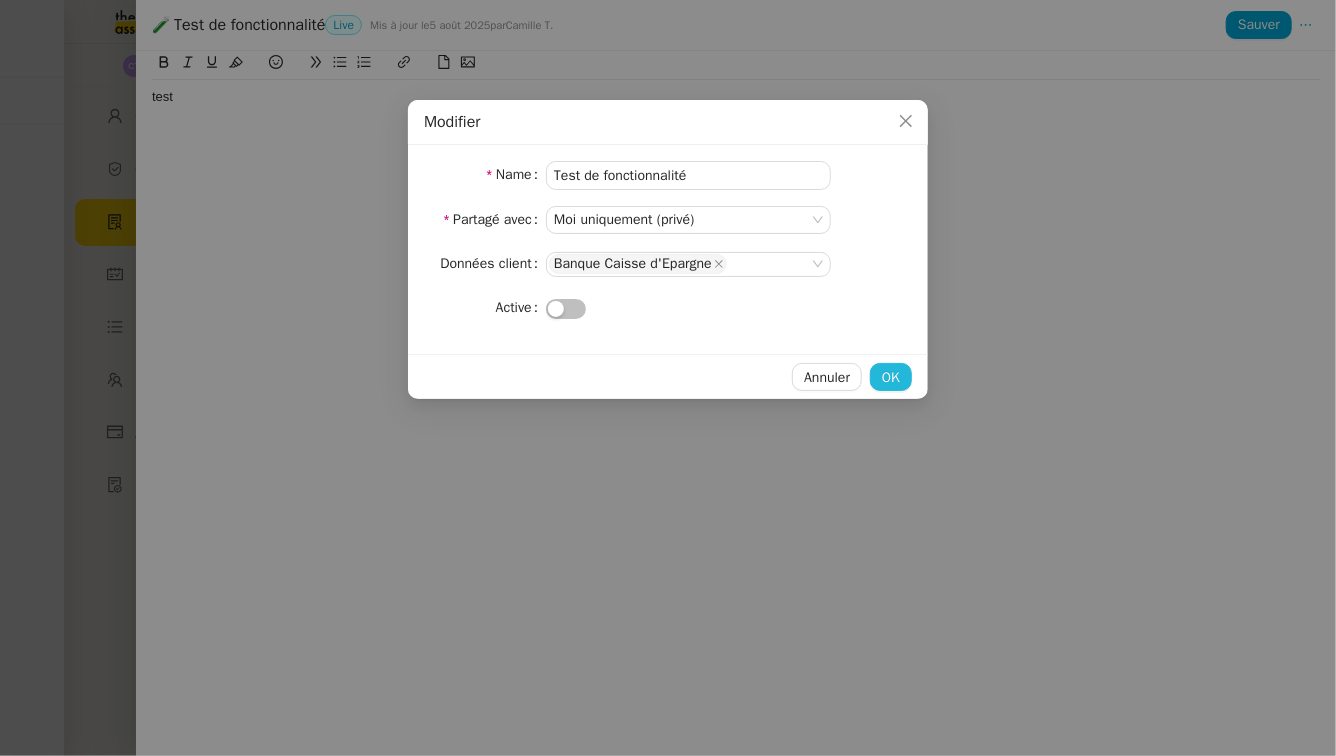 click on "OK" at bounding box center [891, 377] 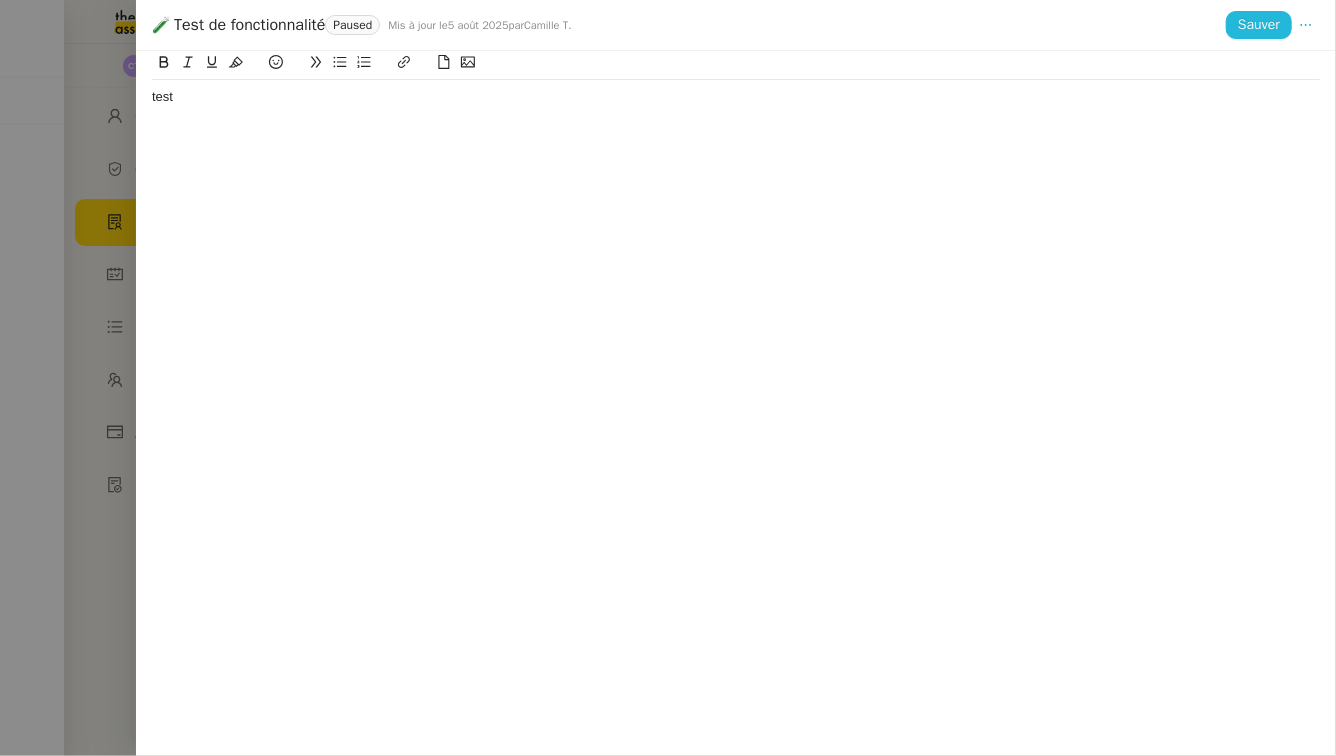 click on "Sauver" at bounding box center [1259, 24] 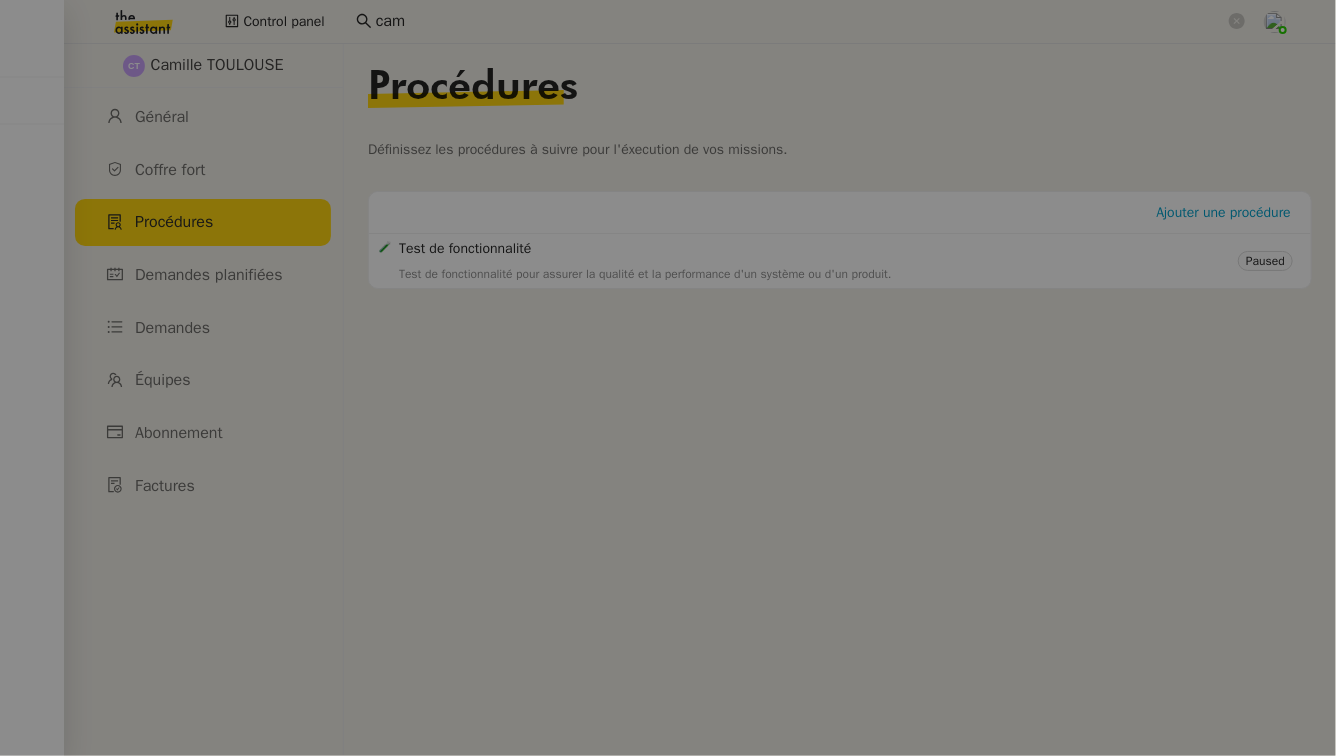 click on "[FIRST] [LAST]    1 demandes en cours    Reproduire et compléter le tableau    [FIRST] [LAST]" at bounding box center [32, 400] 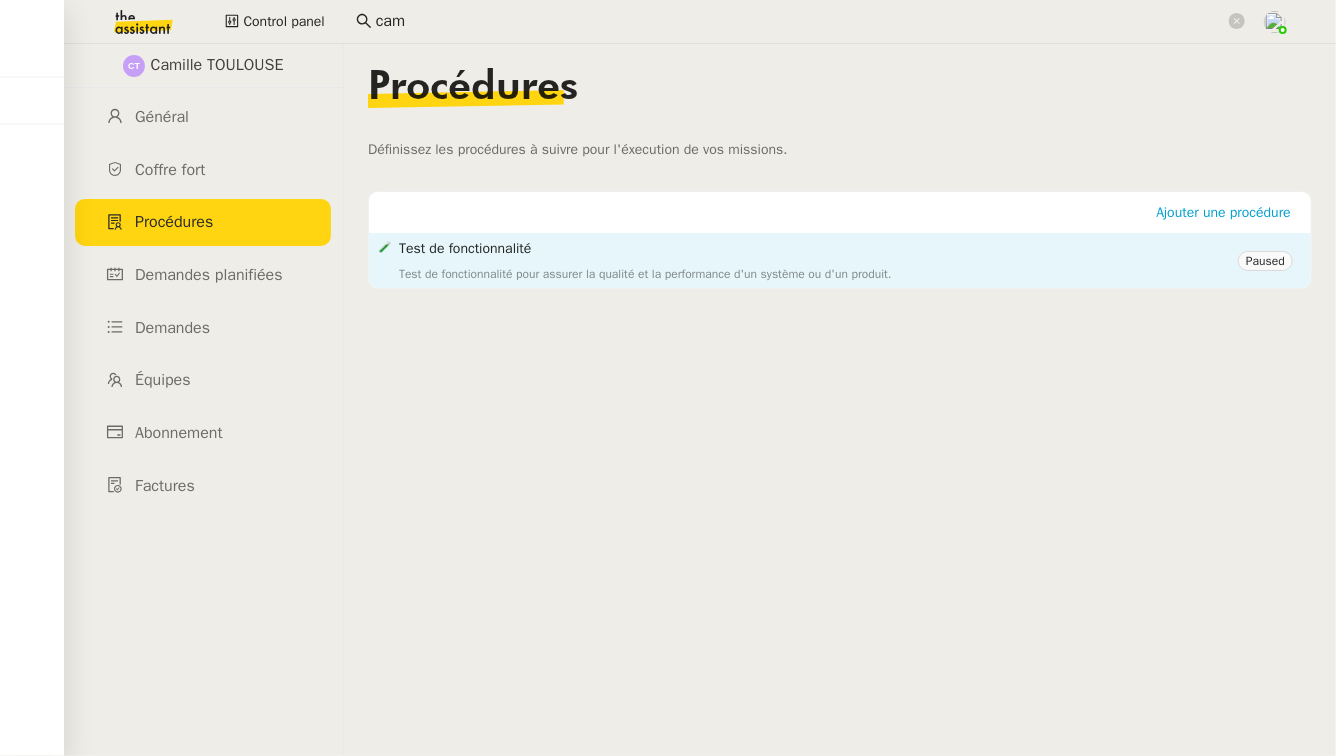 click on "Test de fonctionnalité pour assurer la qualité et la performance d'un système ou d'un produit." 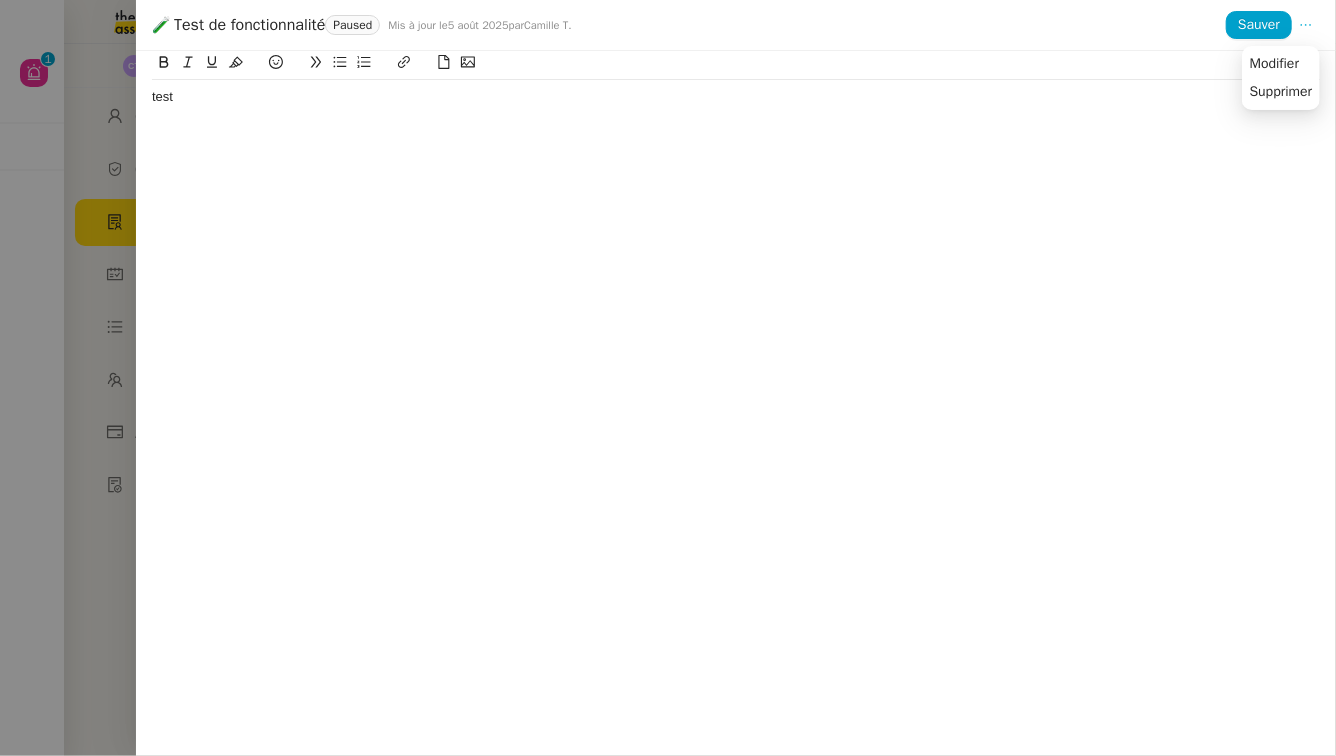 click 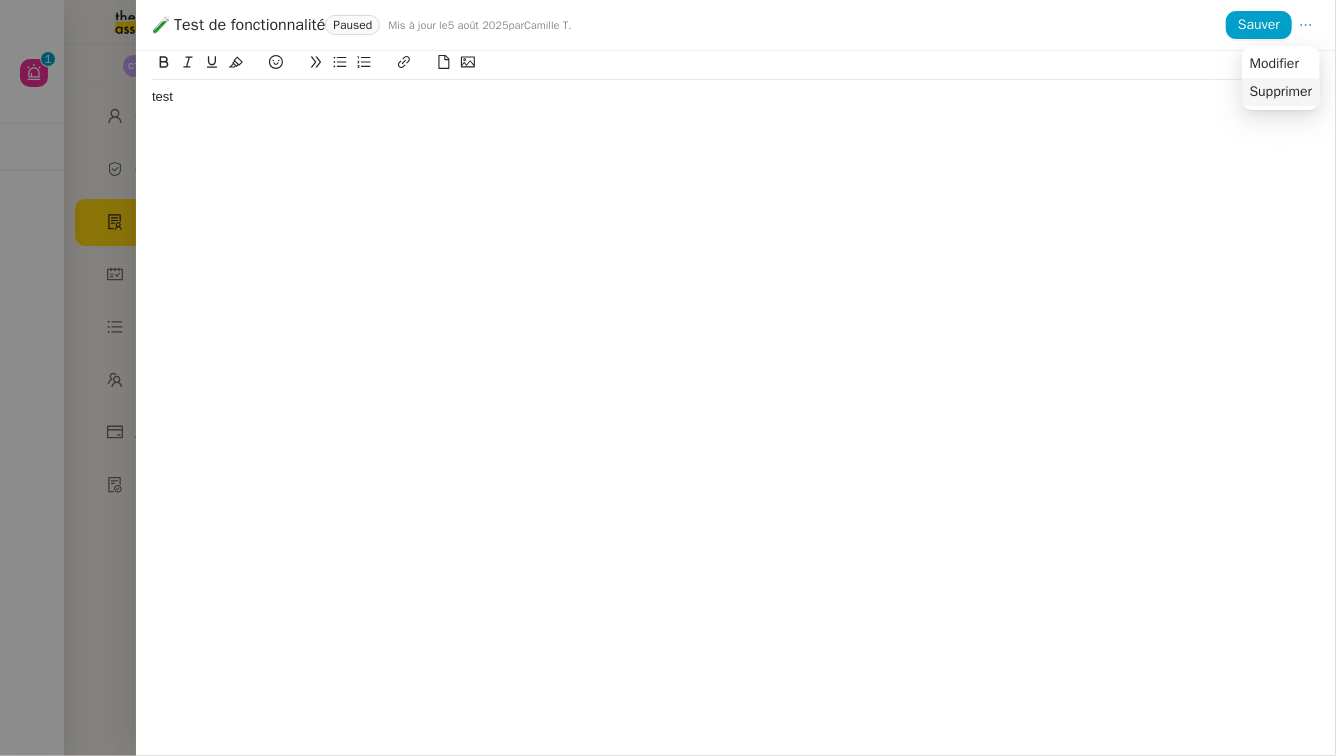 click on "Supprimer" at bounding box center (1281, 92) 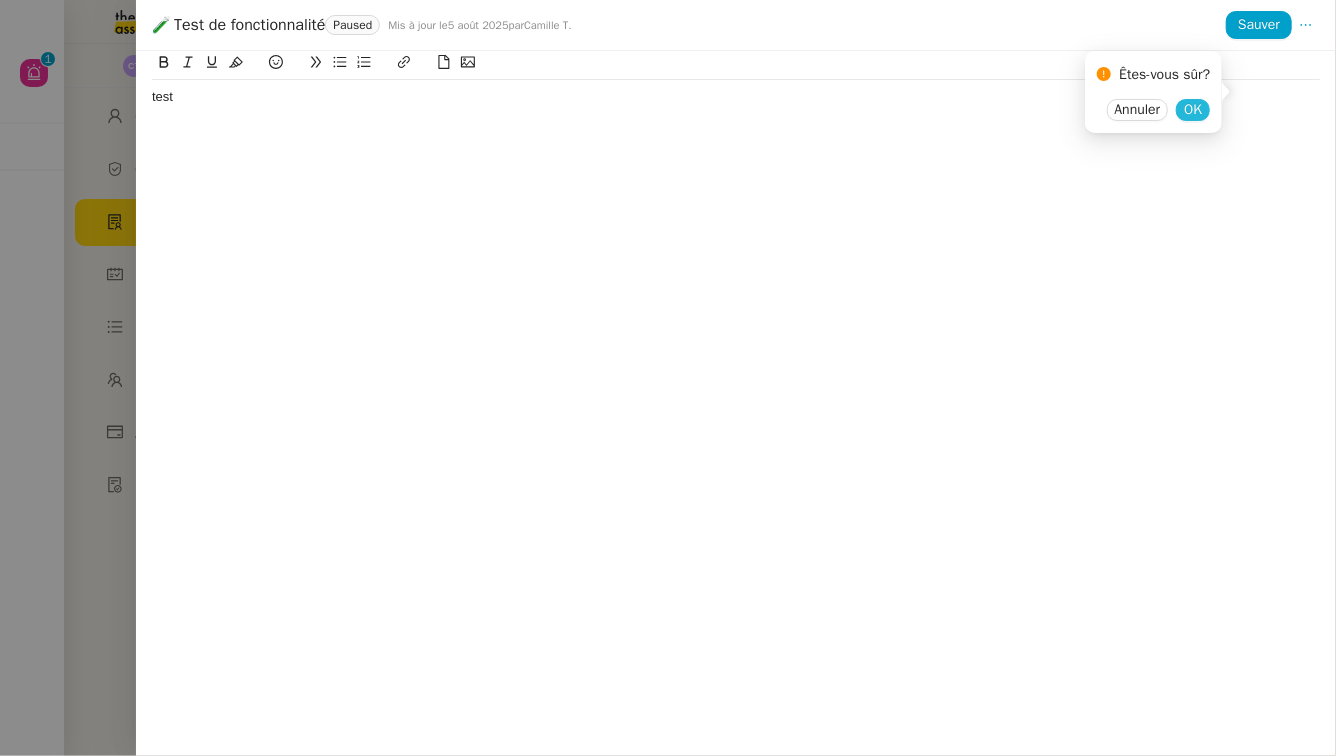 click on "OK" at bounding box center (1193, 110) 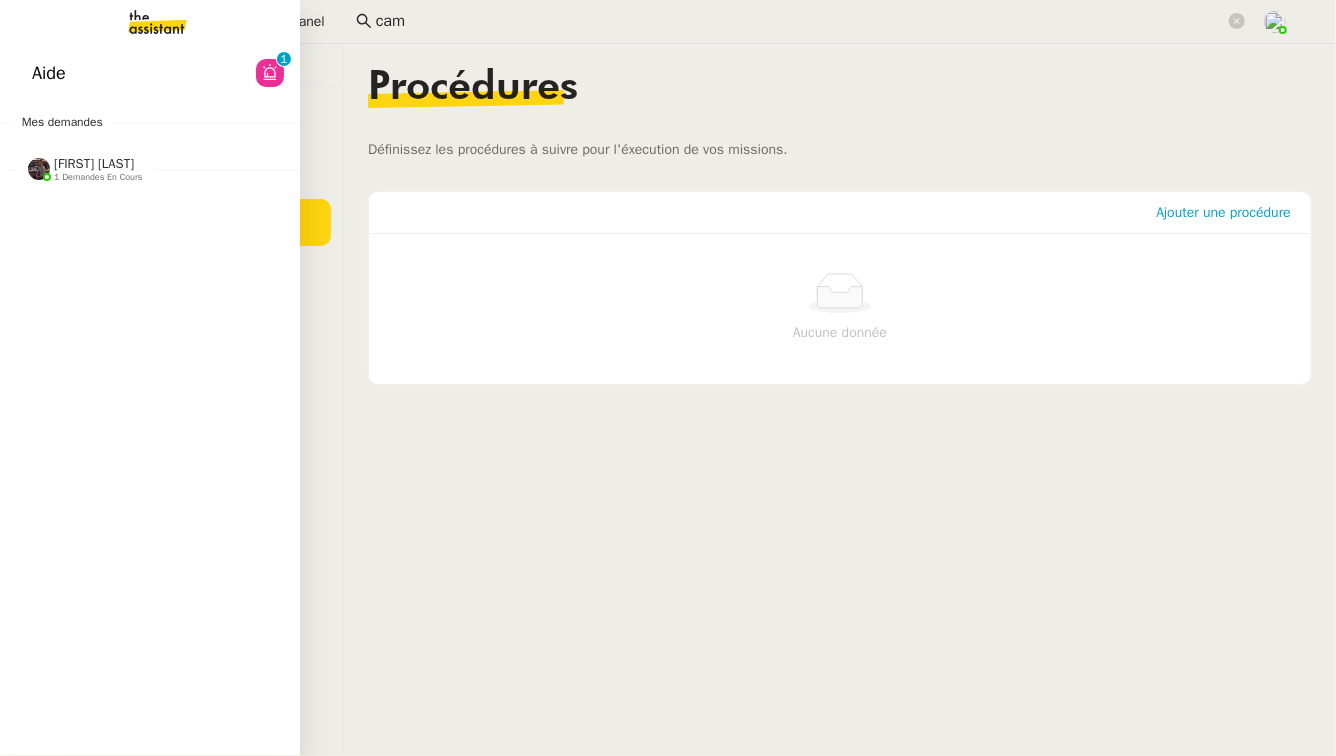 click on "[FIRST] [LAST]    1 demandes en cours" 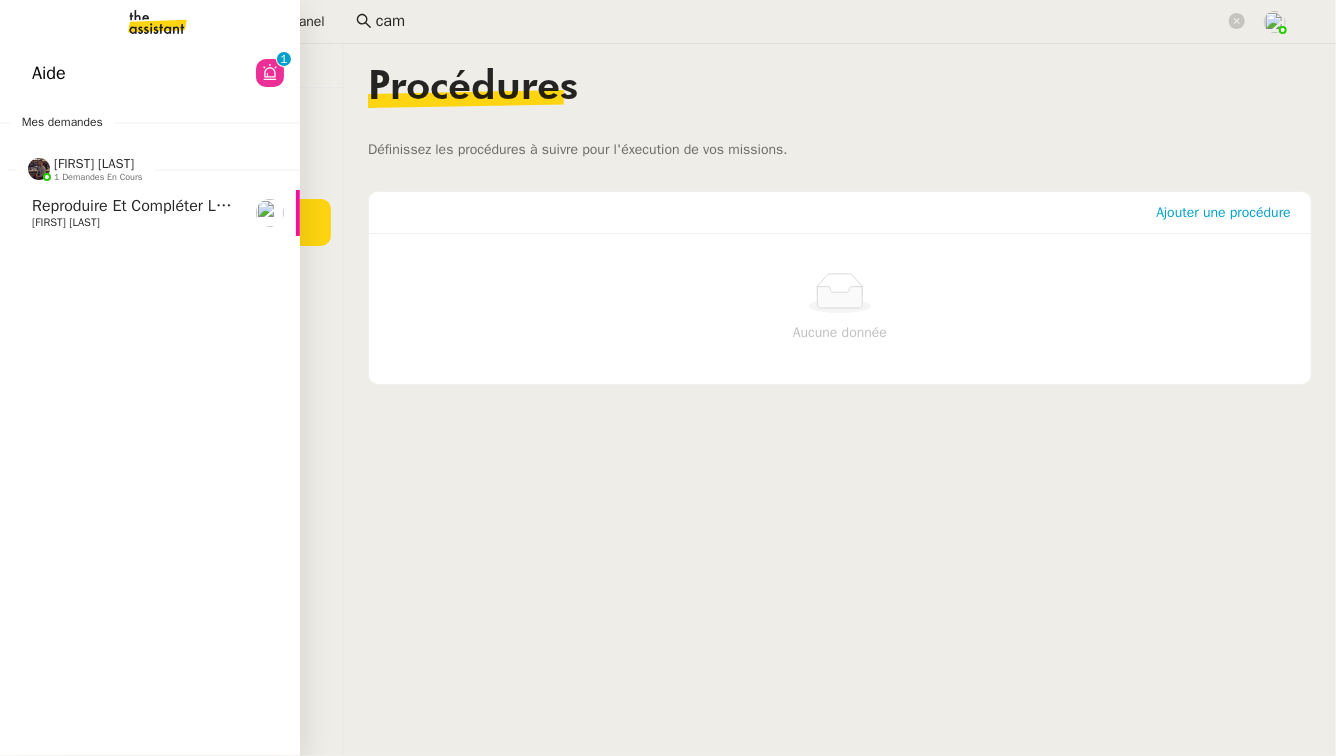 click 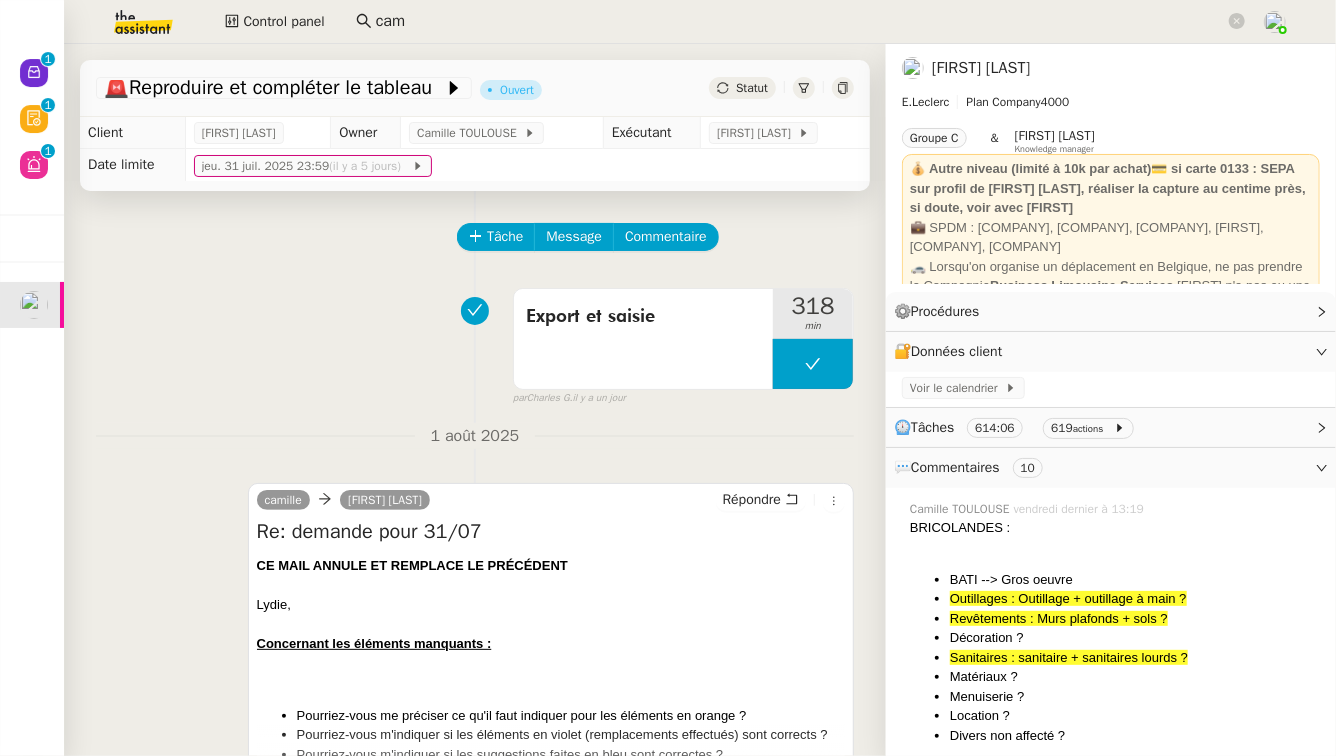 click on "cam" 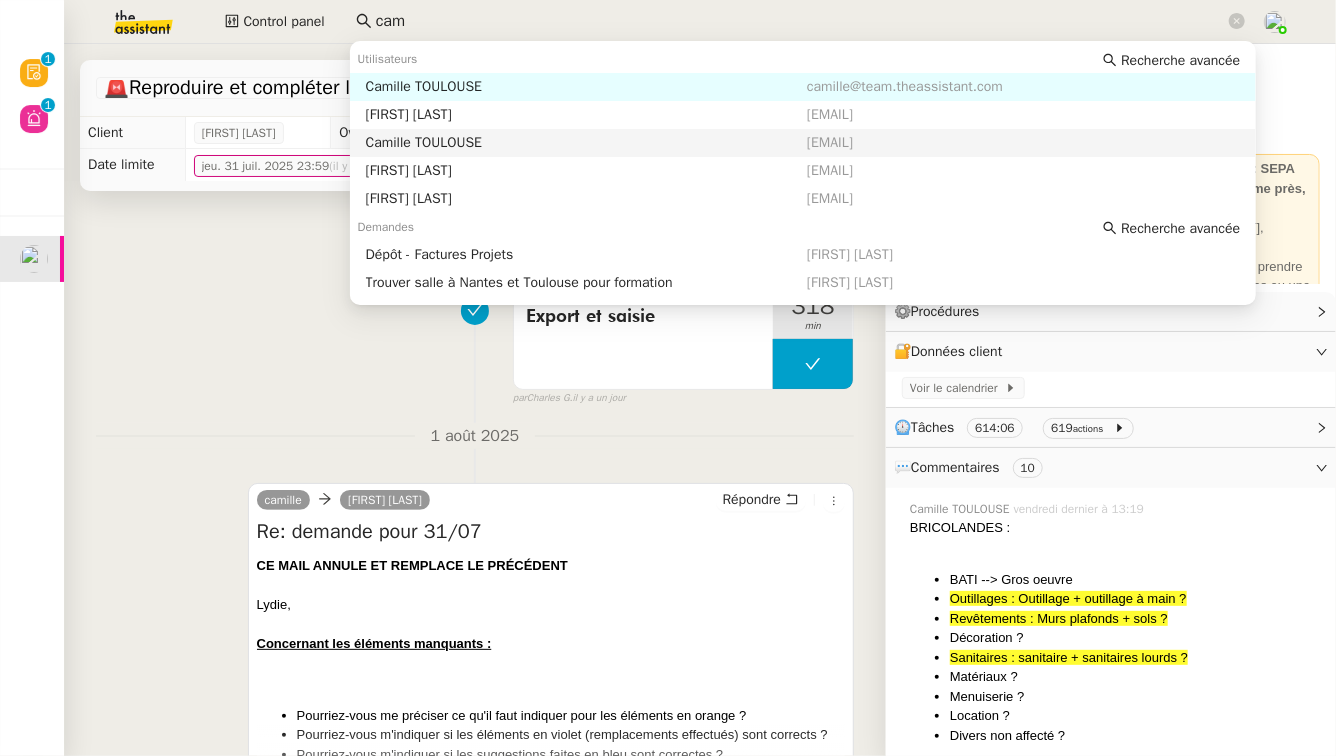 click on "Camille TOULOUSE" at bounding box center [586, 143] 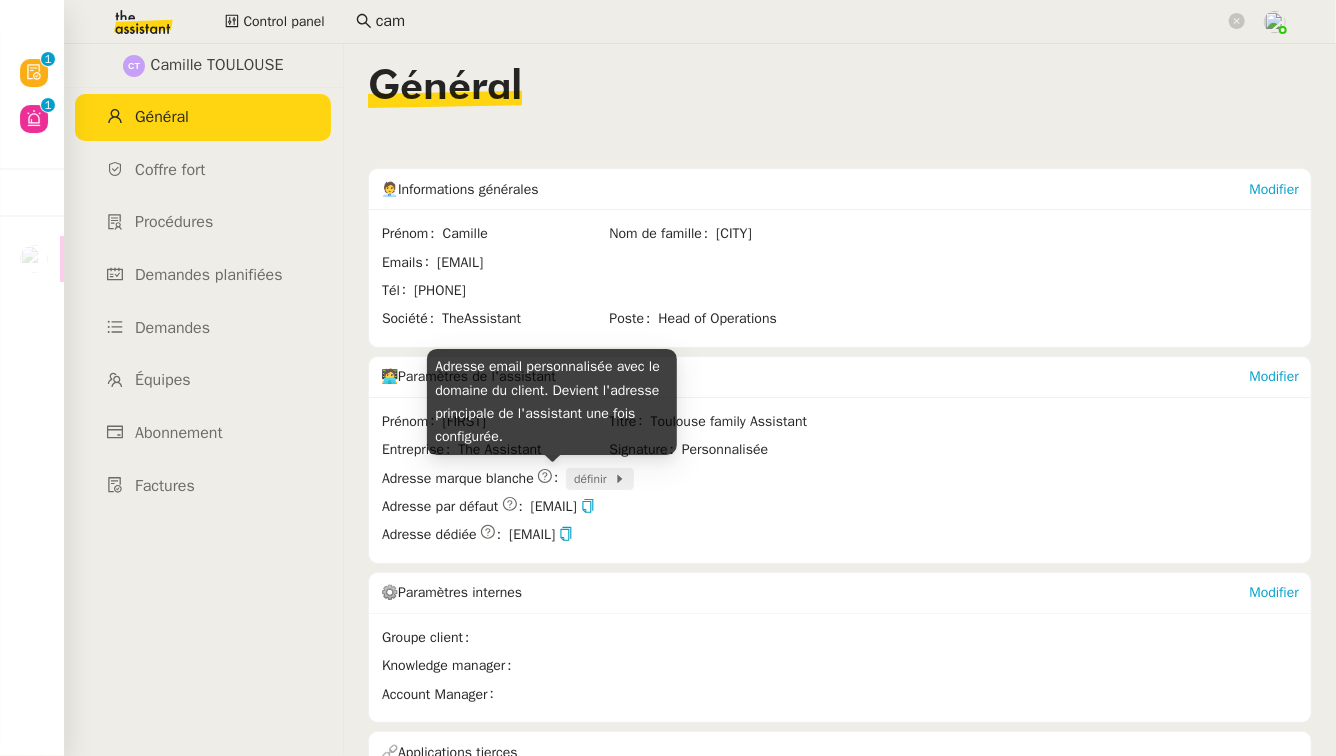 click on "définir" 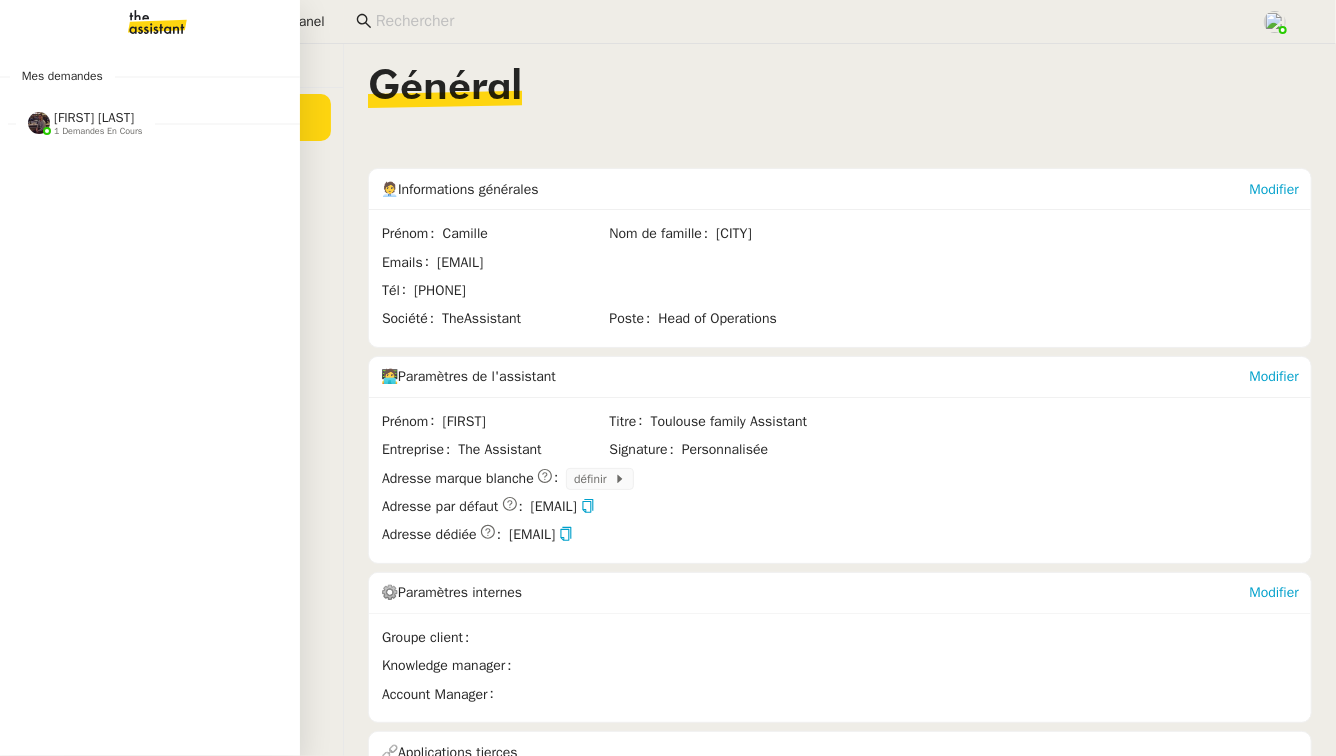 click on "[FIRST] [LAST]" 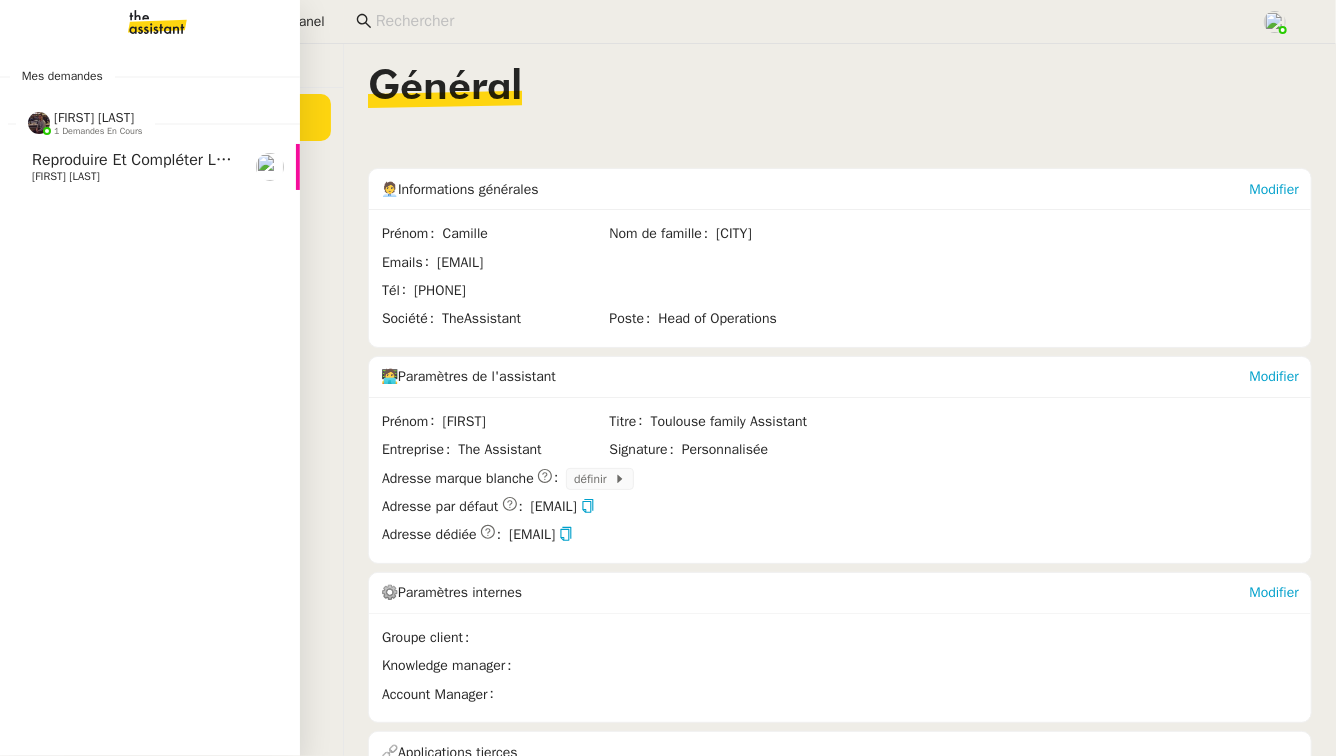 click on "[FIRST] [LAST]" 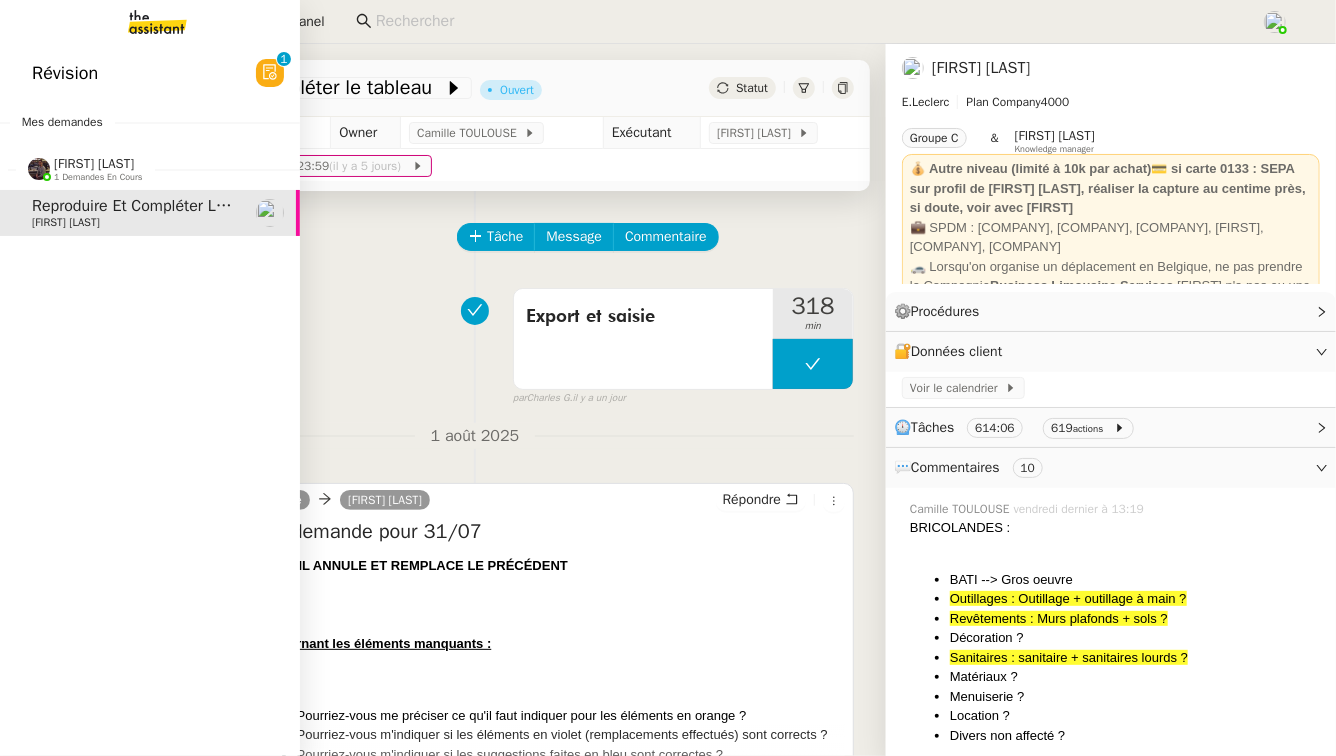 click on "Révision  0   1   2   3   4   5   6   7   8   9" 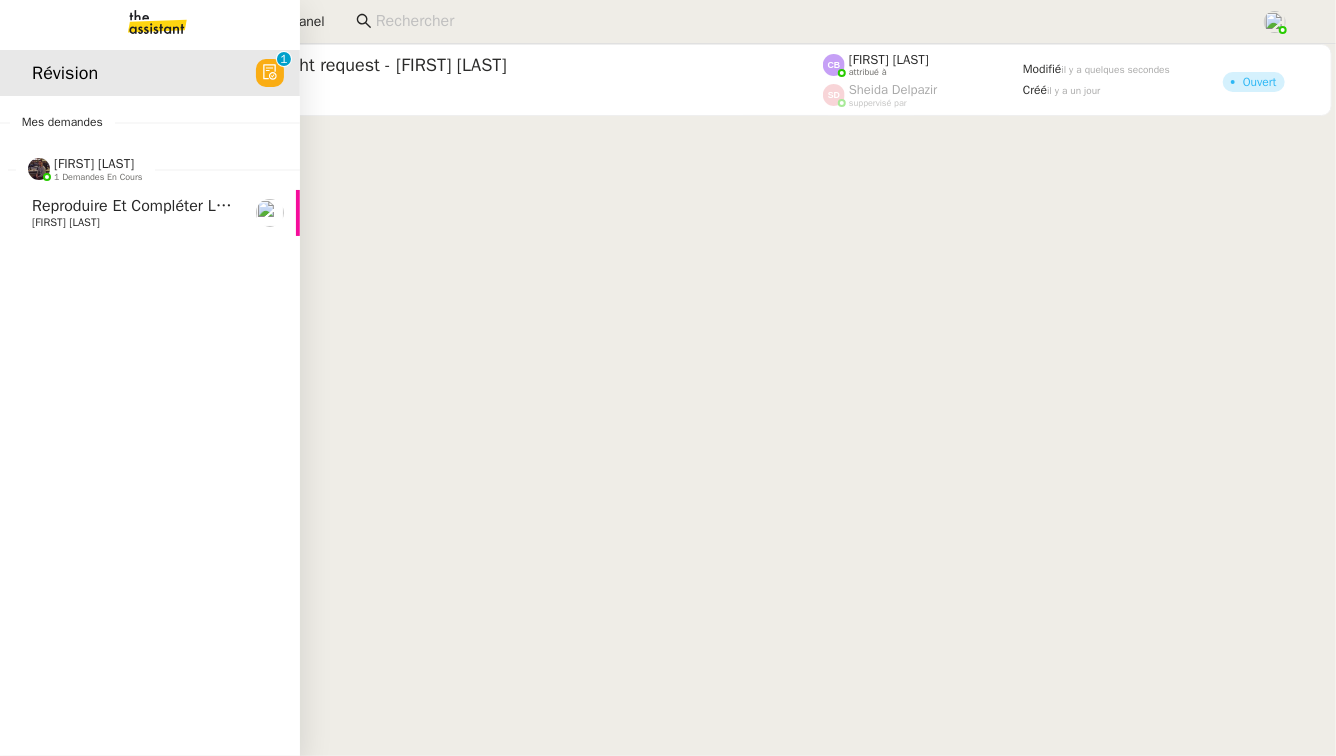 click on "Reproduire et compléter le tableau [FIRST] [LAST]" 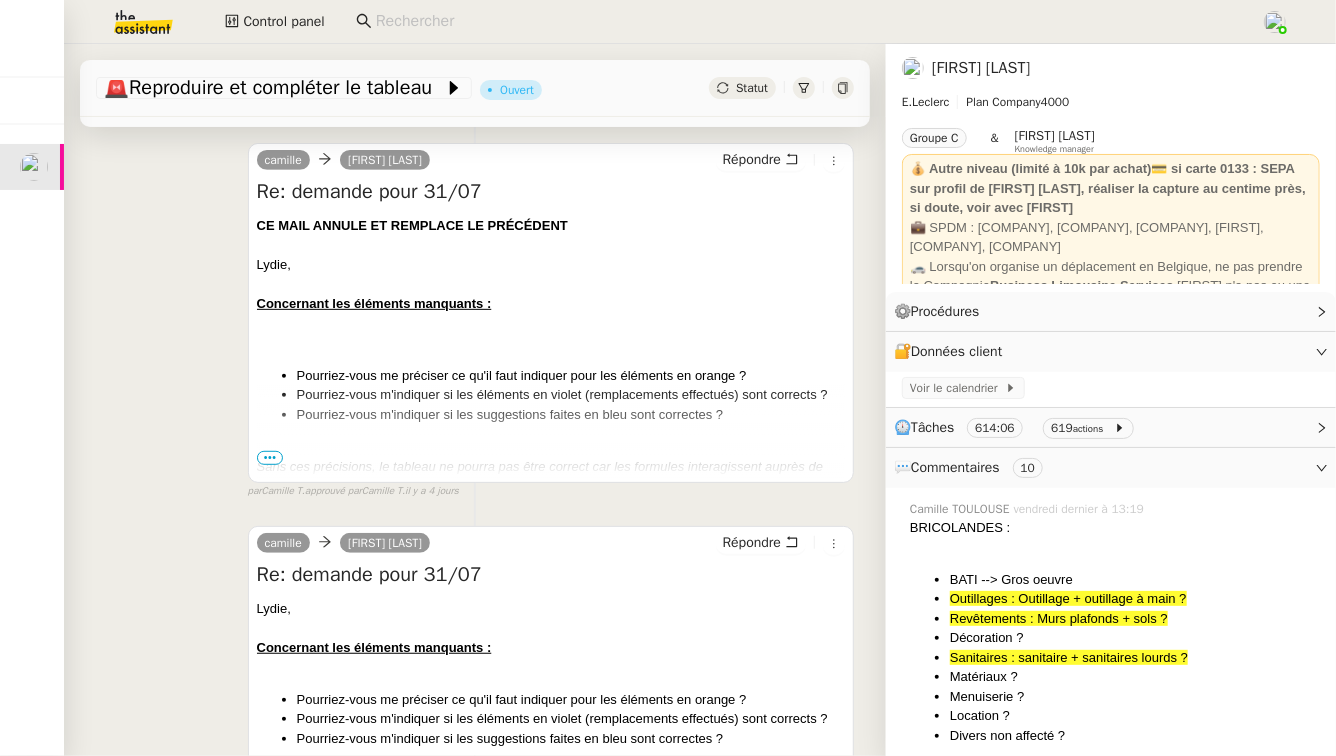 scroll, scrollTop: 0, scrollLeft: 0, axis: both 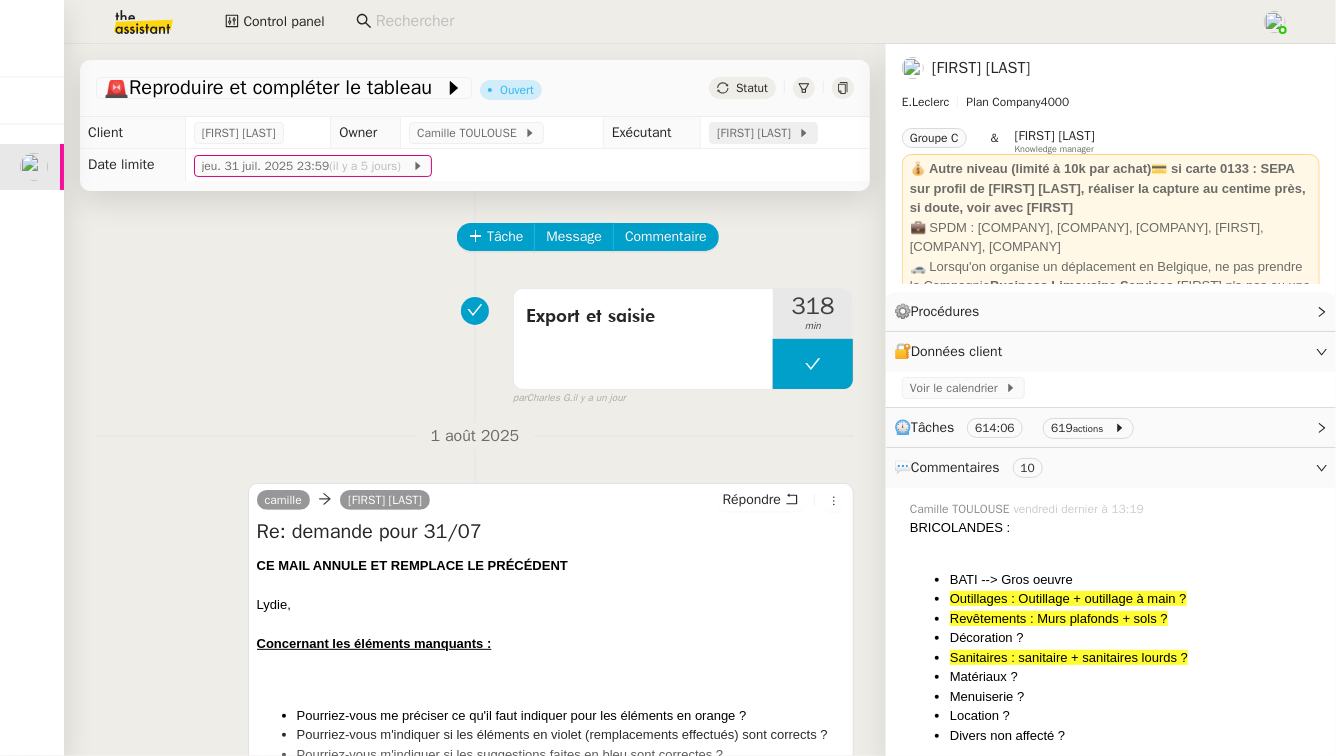 click on "[FIRST] [LAST]" 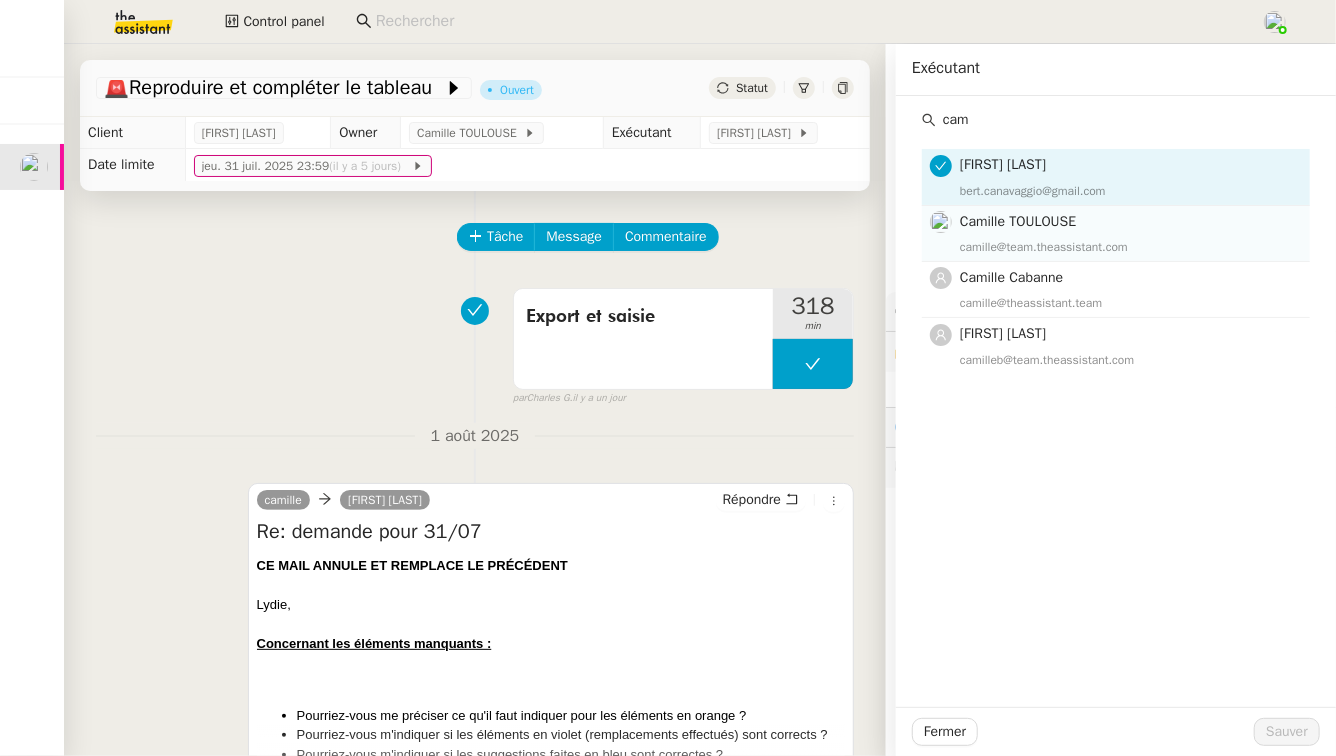type on "cam" 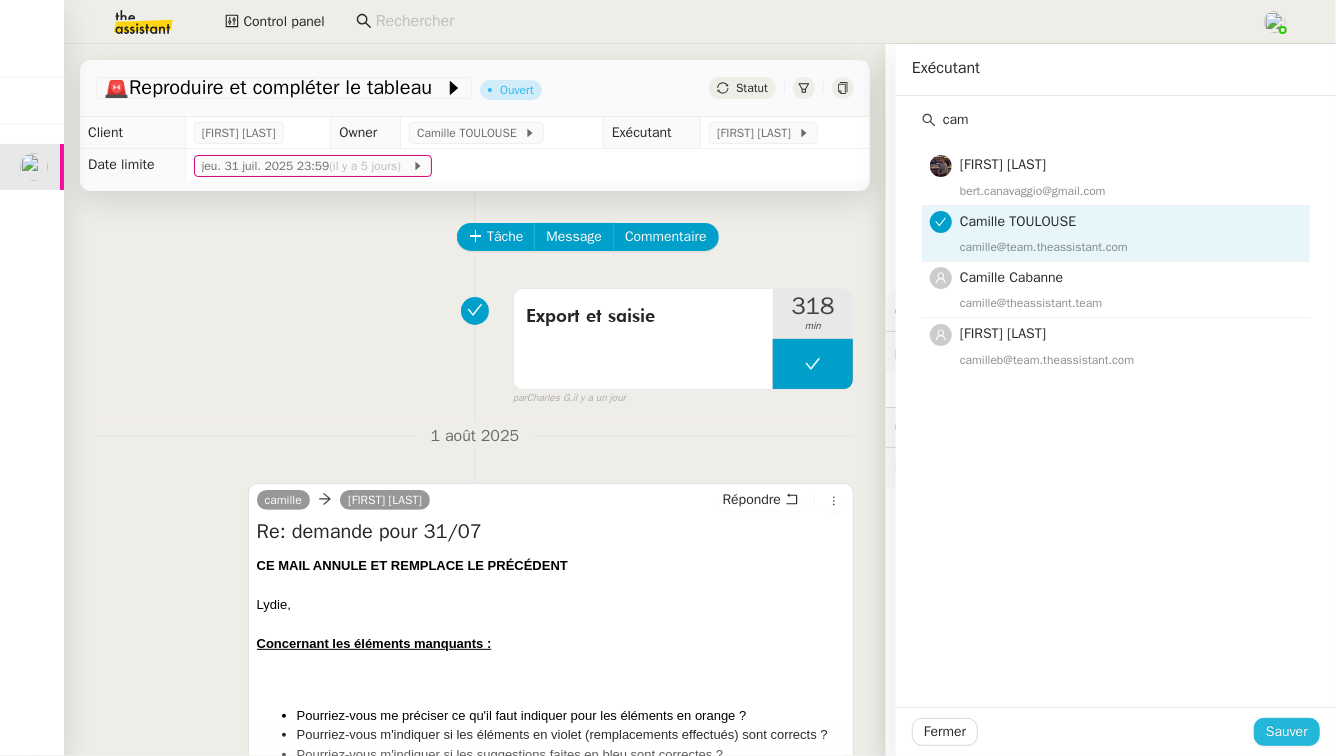 click on "Sauver" 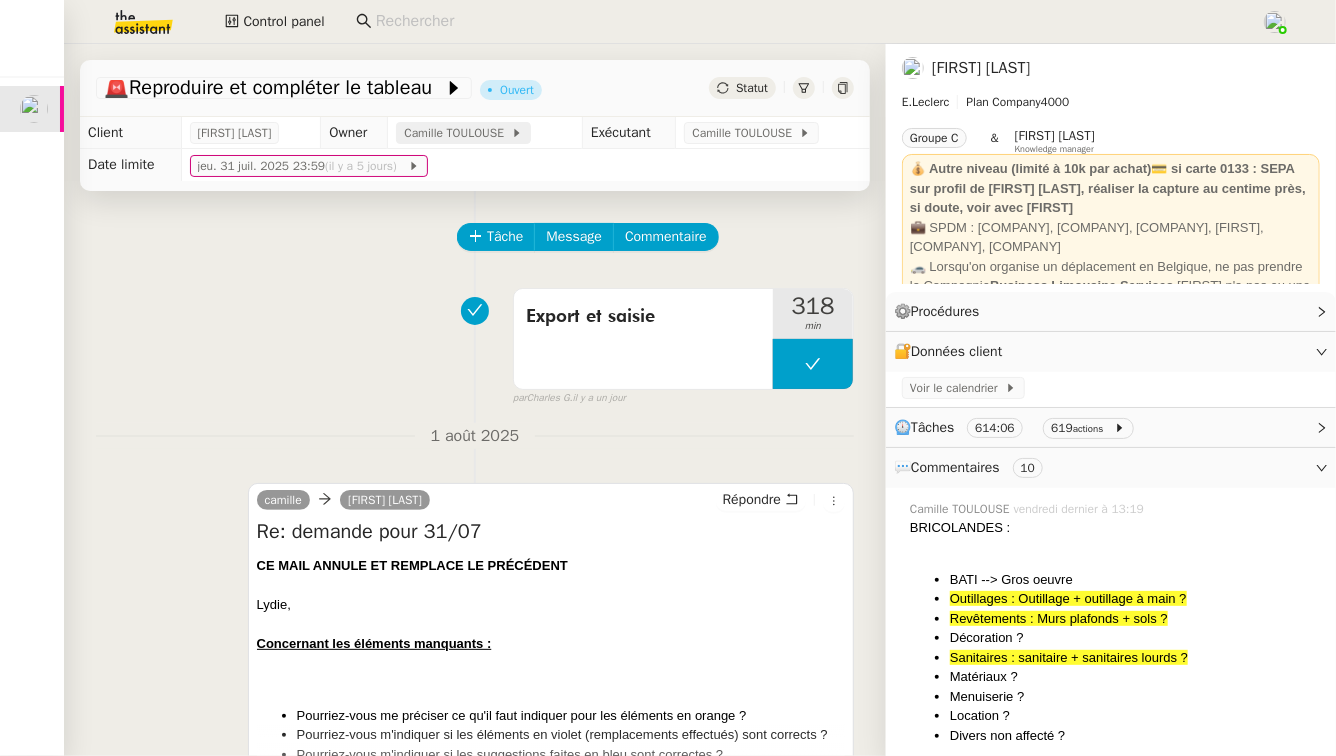 click on "Camille TOULOUSE" 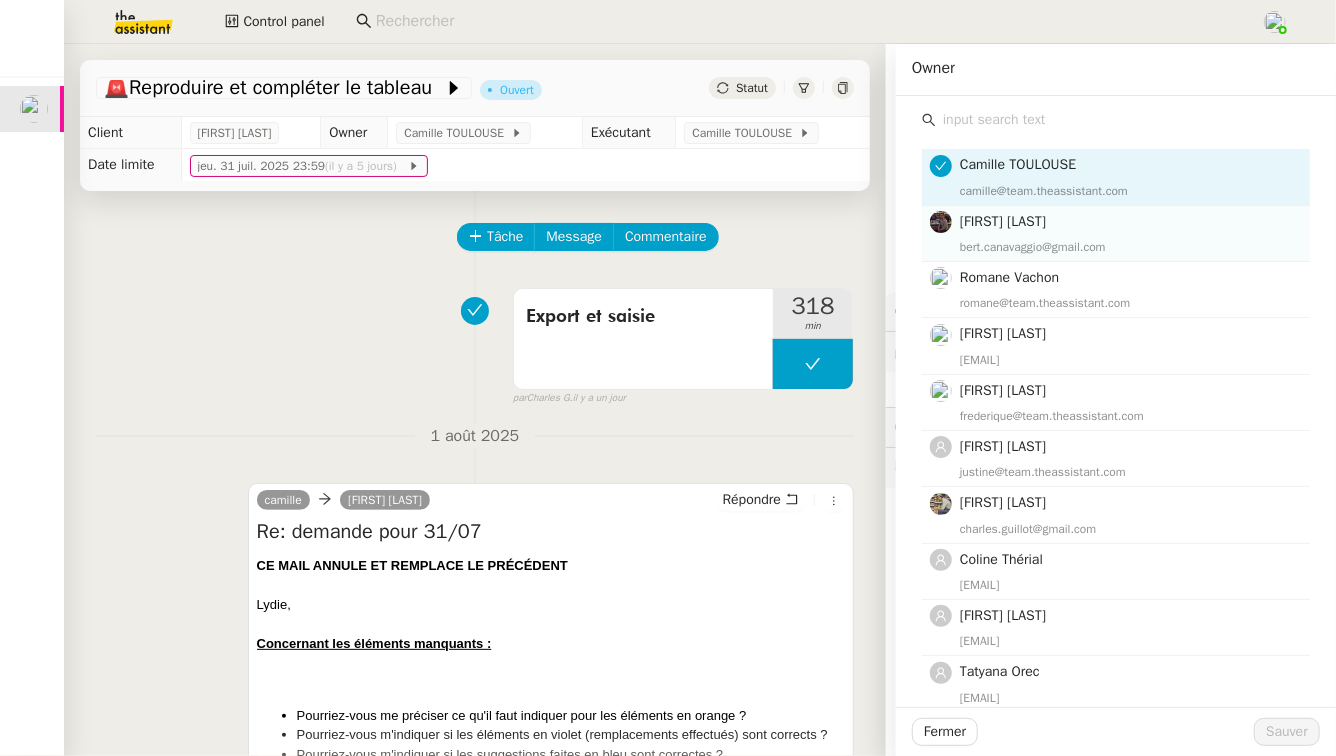 click on "[FIRST] [LAST]" 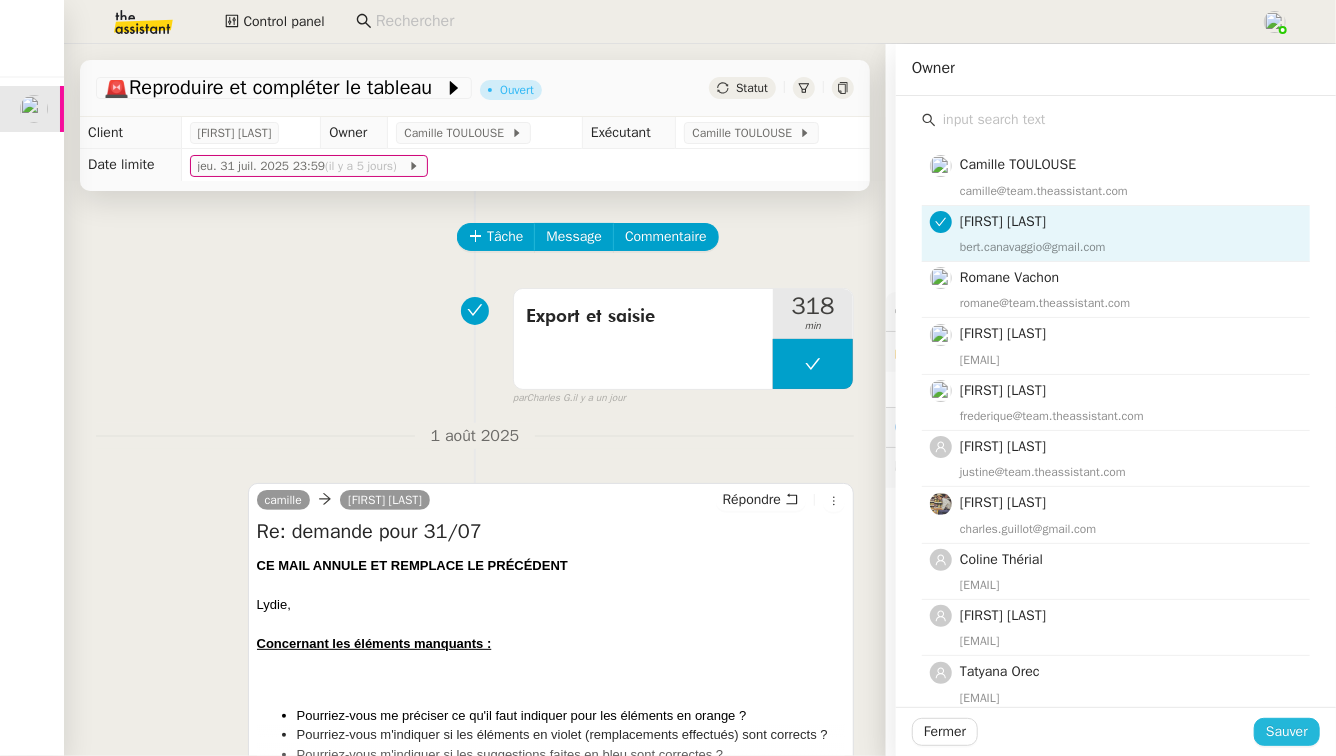 click on "Sauver" 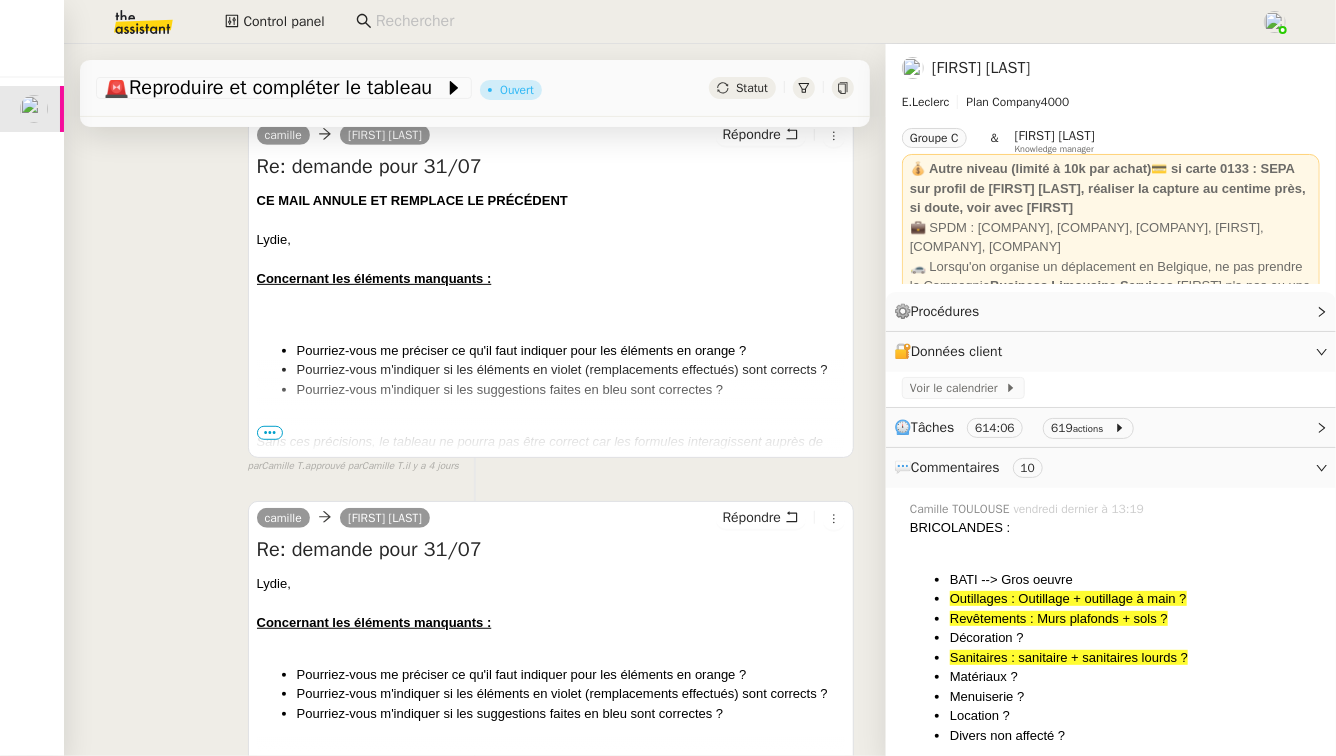scroll, scrollTop: 361, scrollLeft: 0, axis: vertical 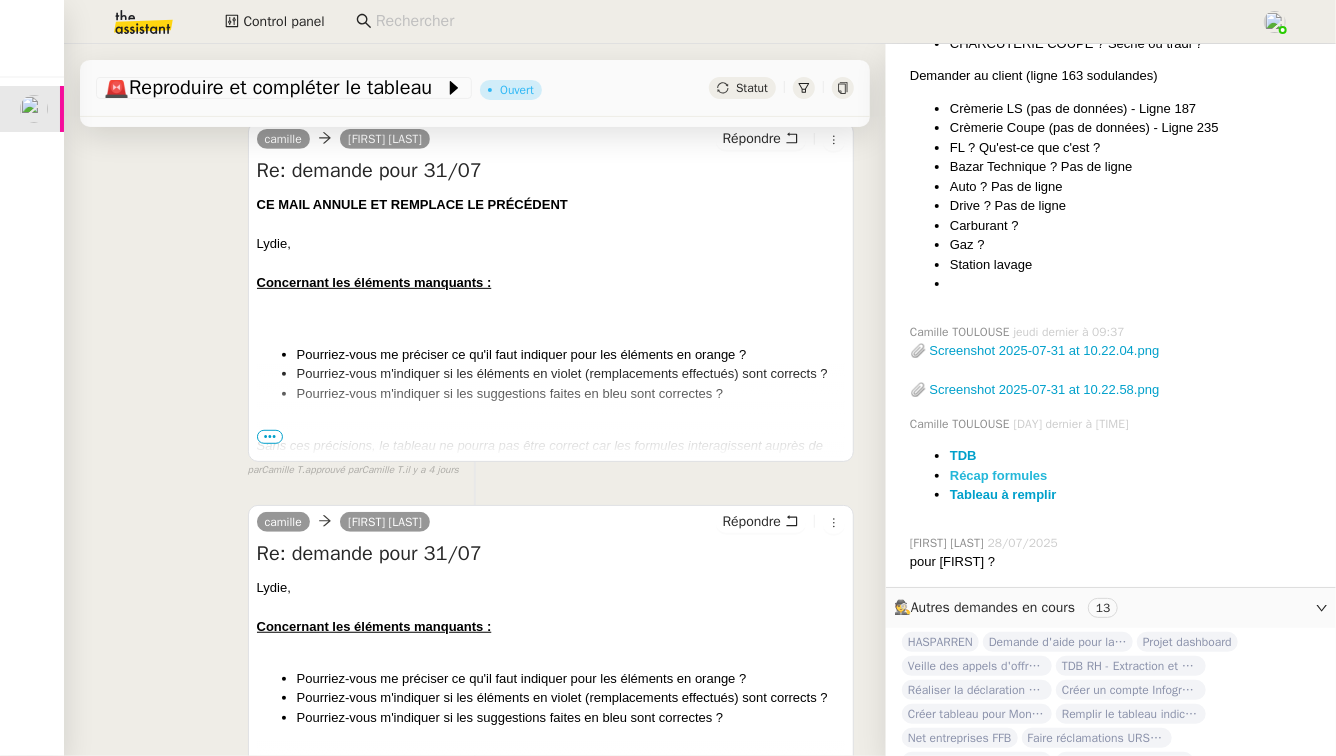 click on "Récap formules" 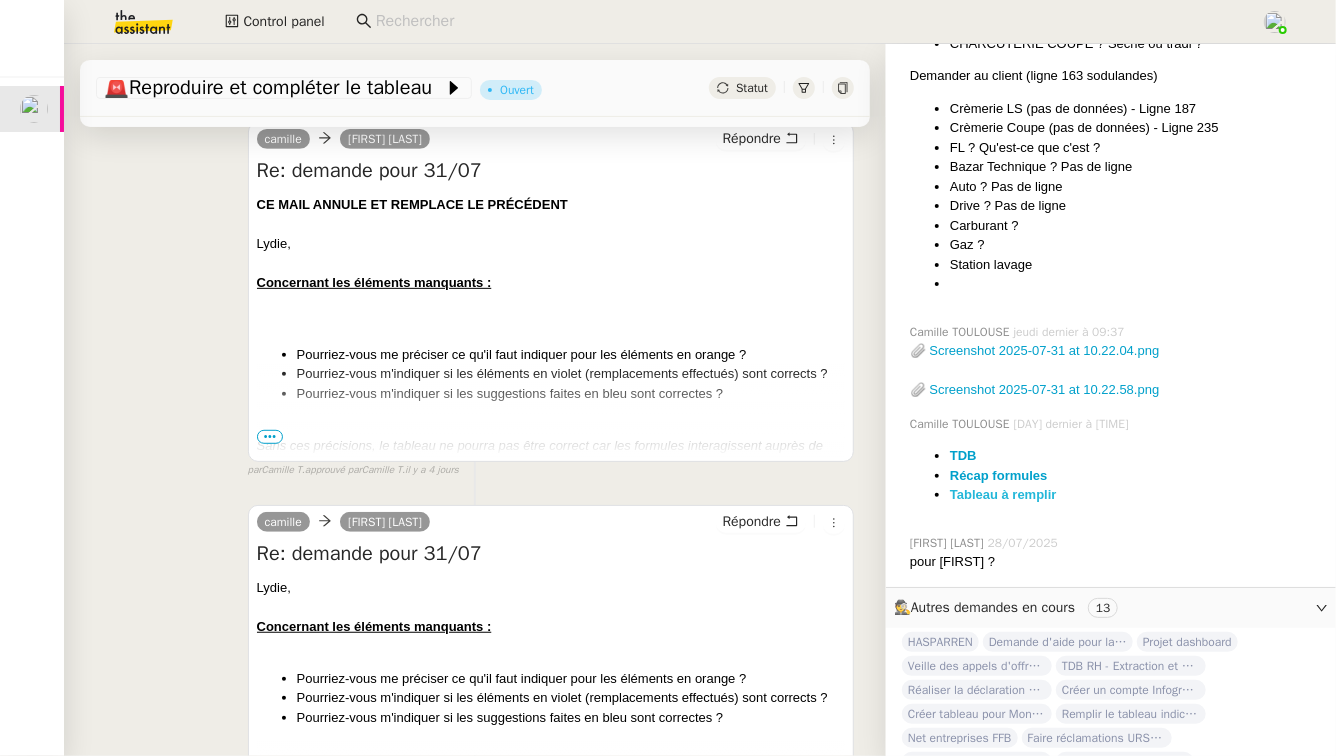 click on "Tableau à remplir" 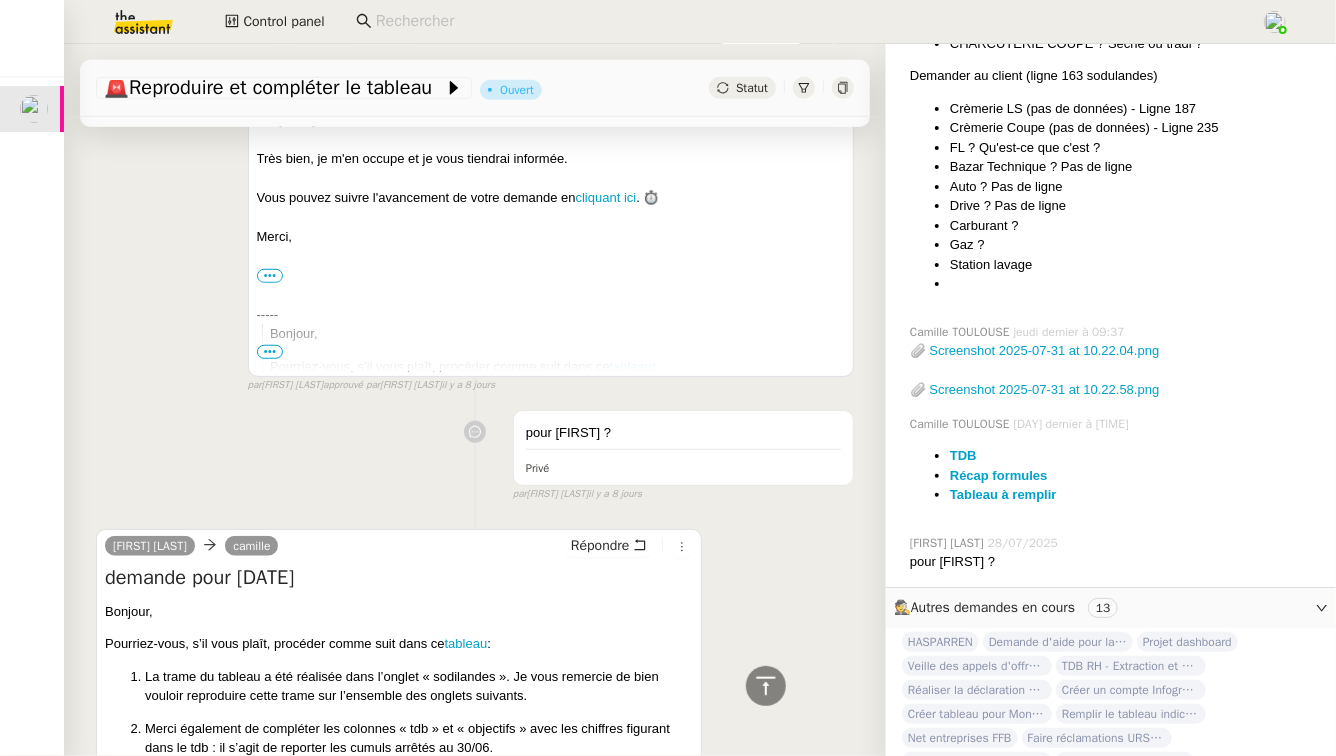 scroll, scrollTop: 11893, scrollLeft: 0, axis: vertical 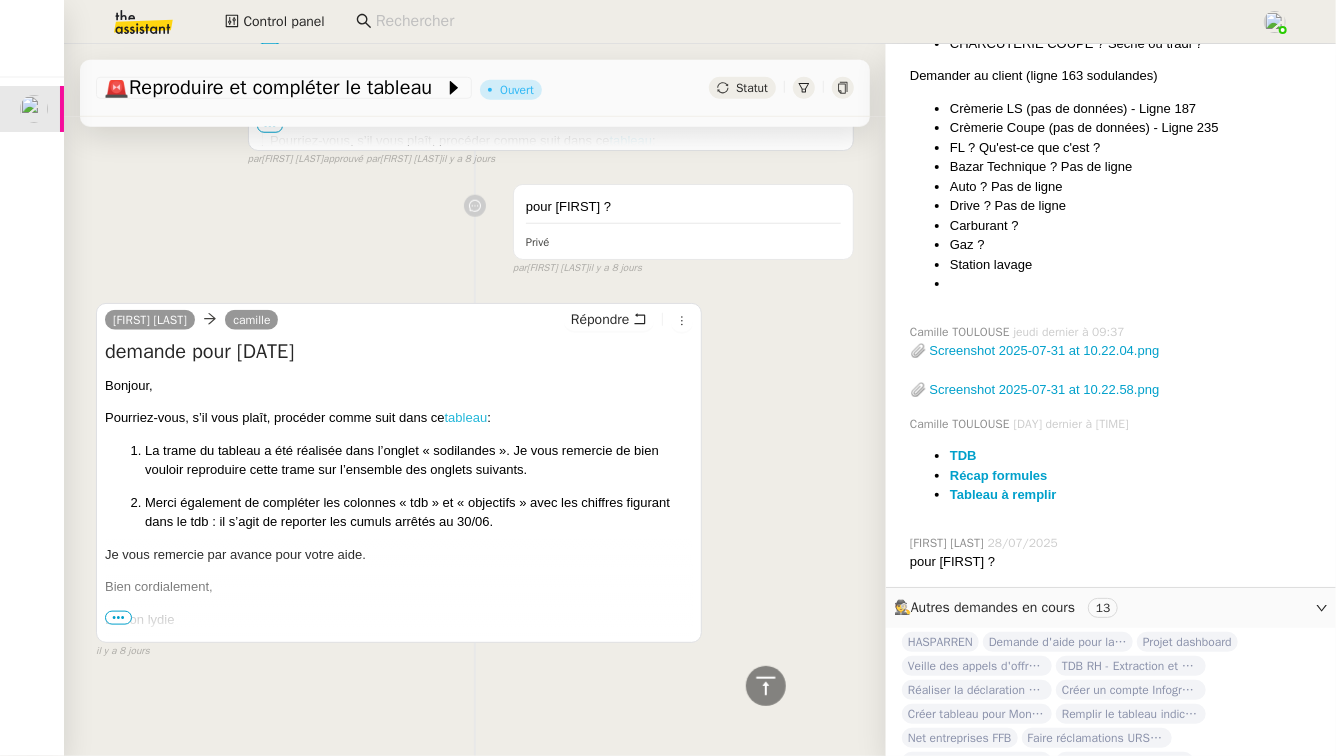 click on "tableau" at bounding box center (466, 417) 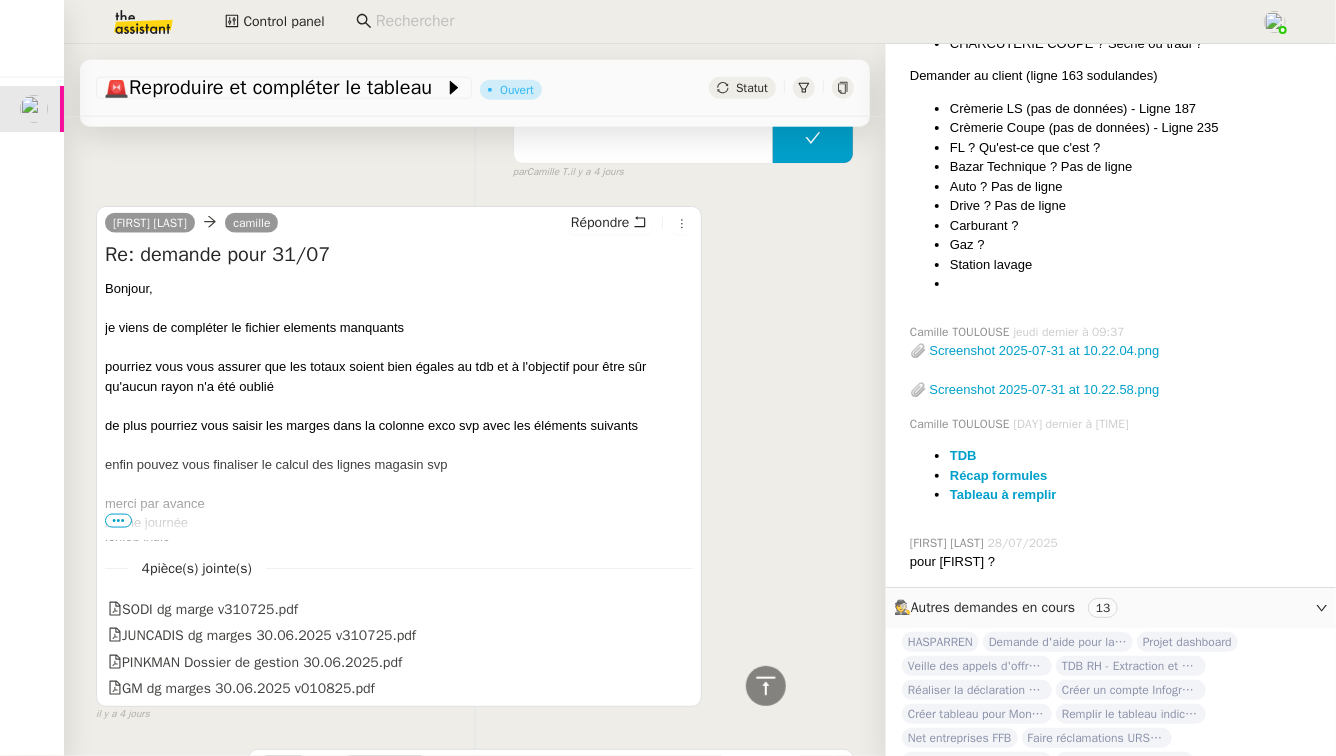 scroll, scrollTop: 1180, scrollLeft: 0, axis: vertical 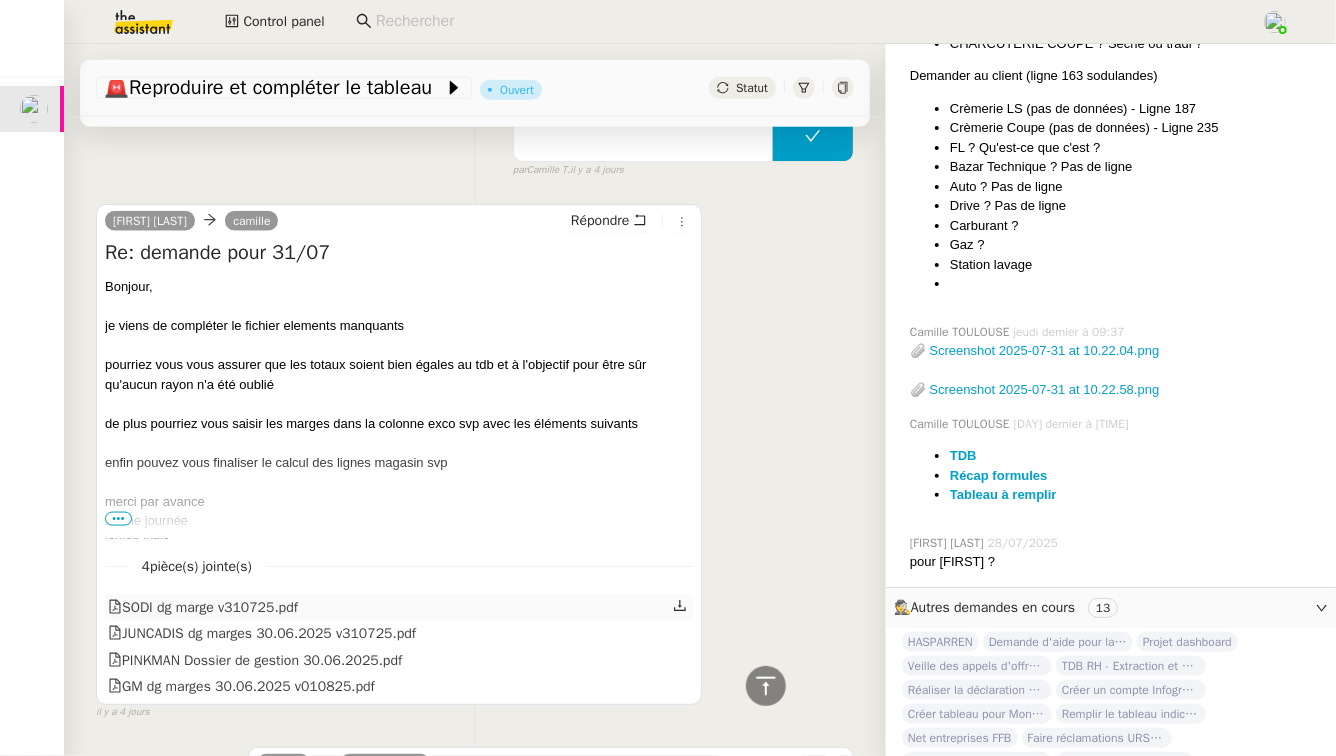 click on "SODI dg marge v310725.pdf" 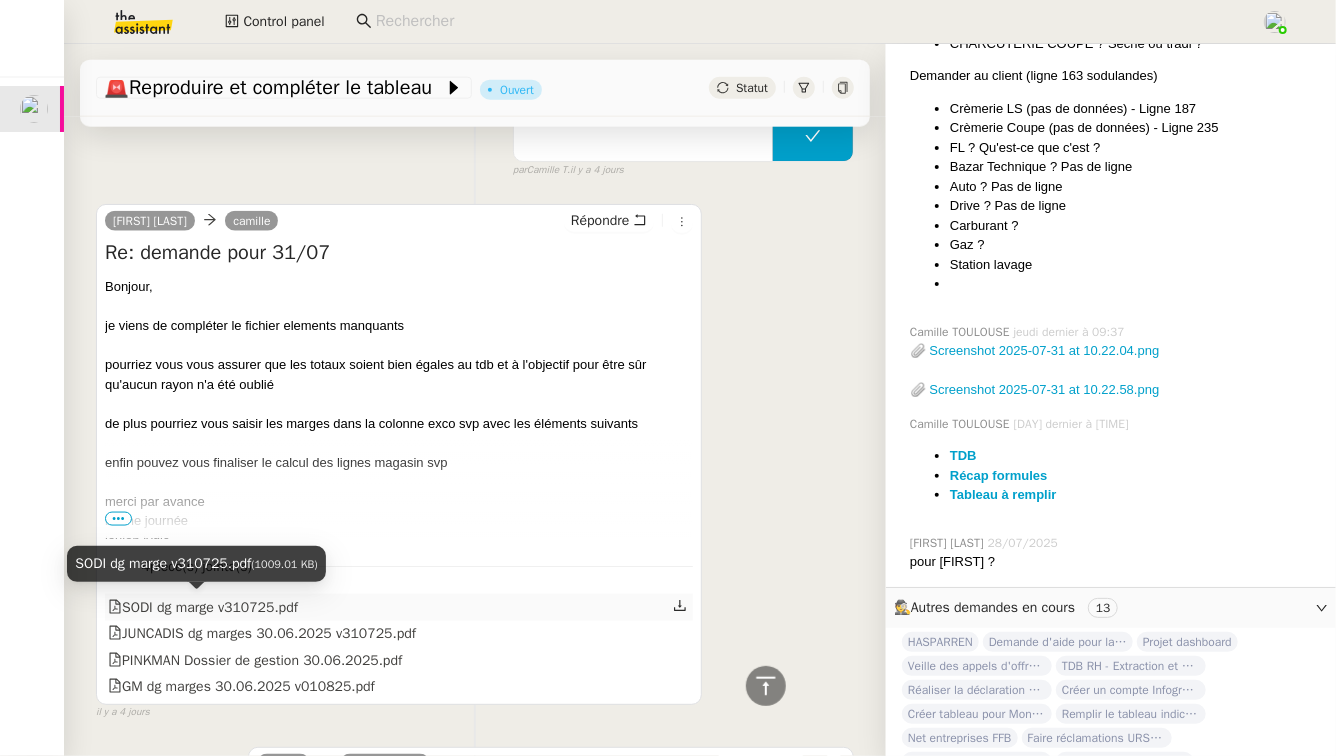 click on "SODI dg marge v310725.pdf" 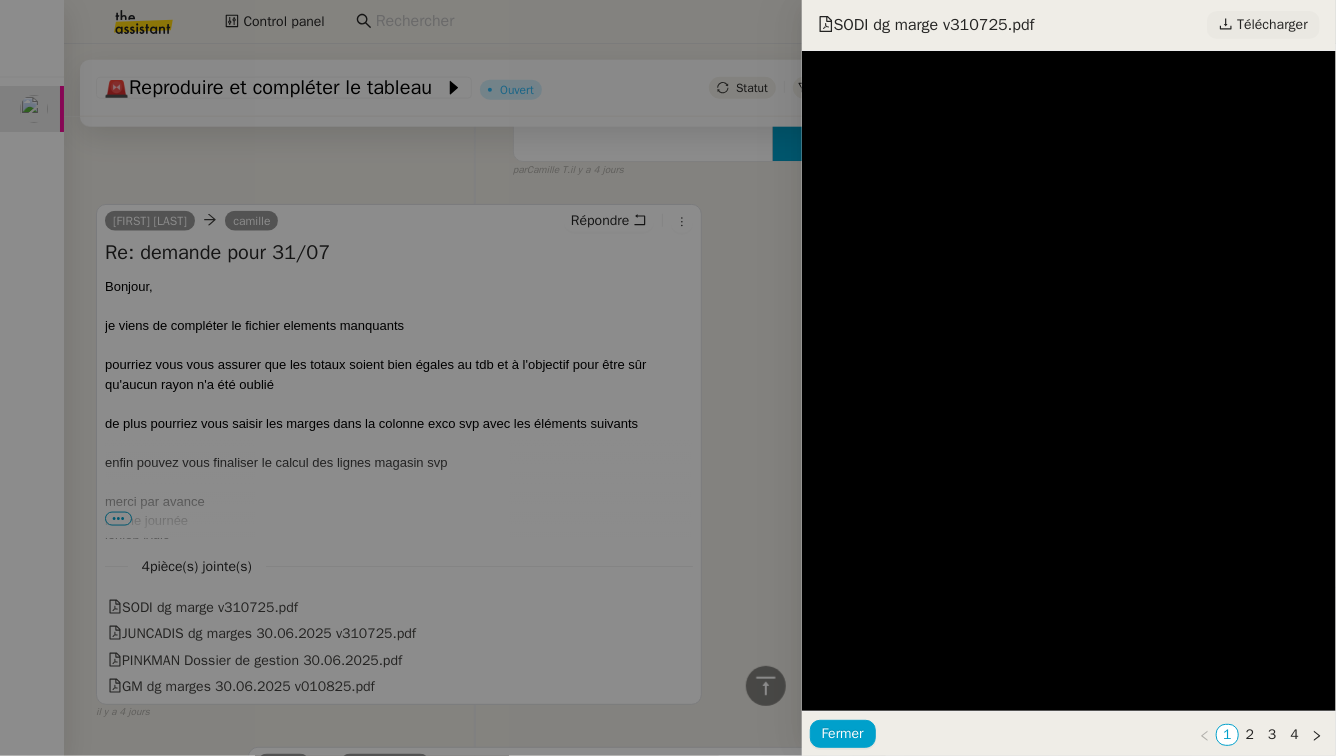 click on "Télécharger" at bounding box center (1272, 25) 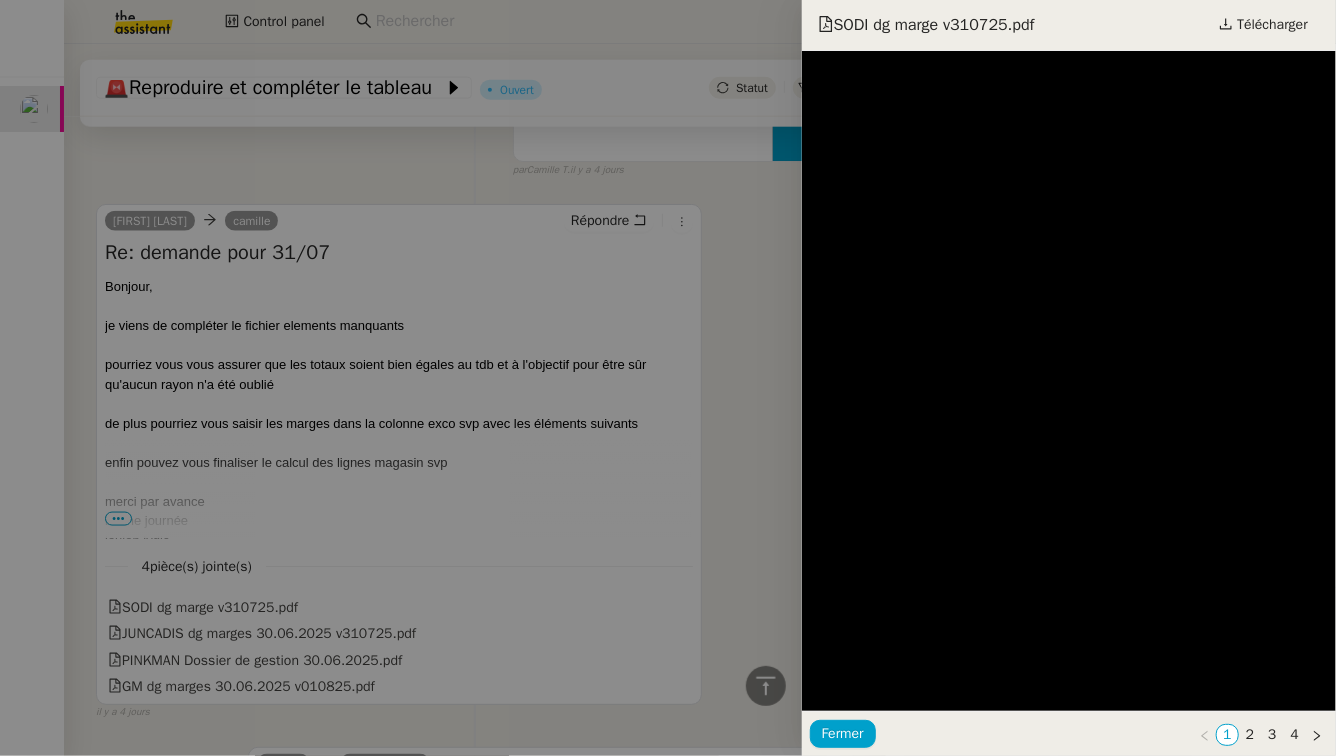 click at bounding box center [668, 378] 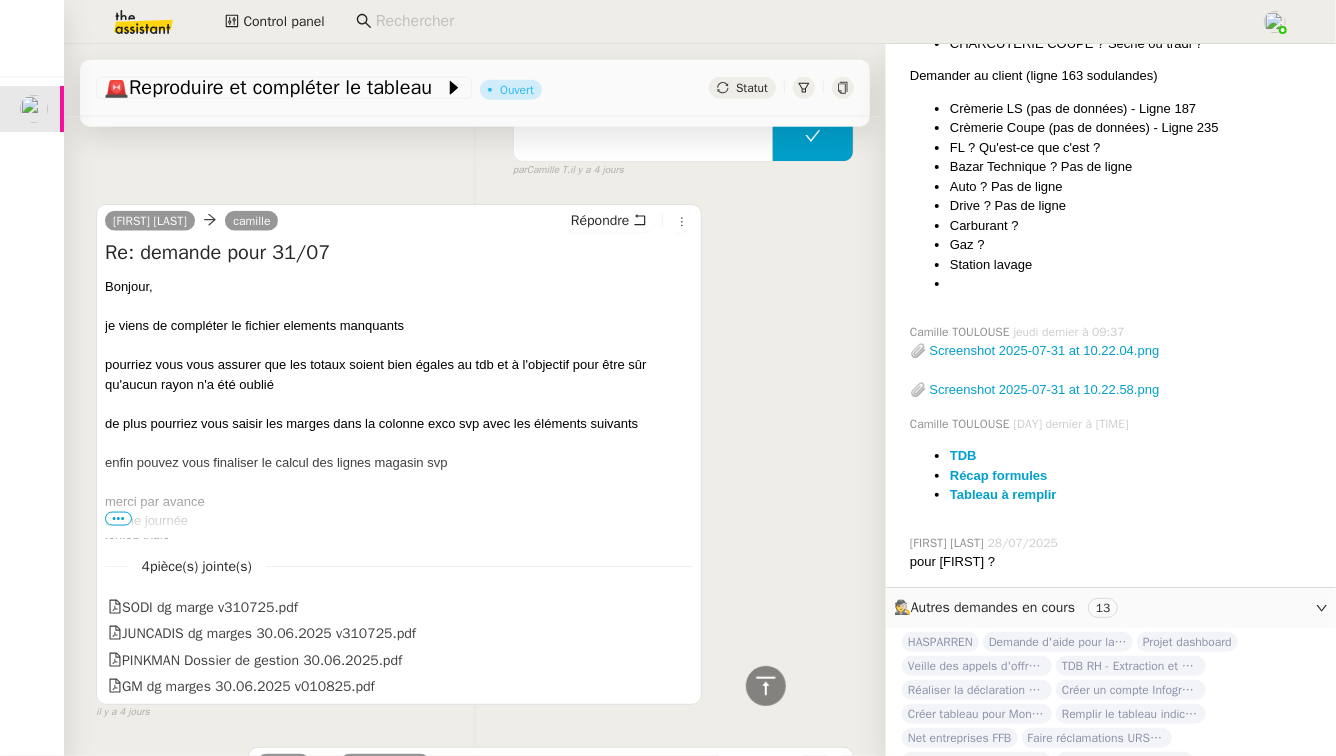 click at bounding box center (668, 378) 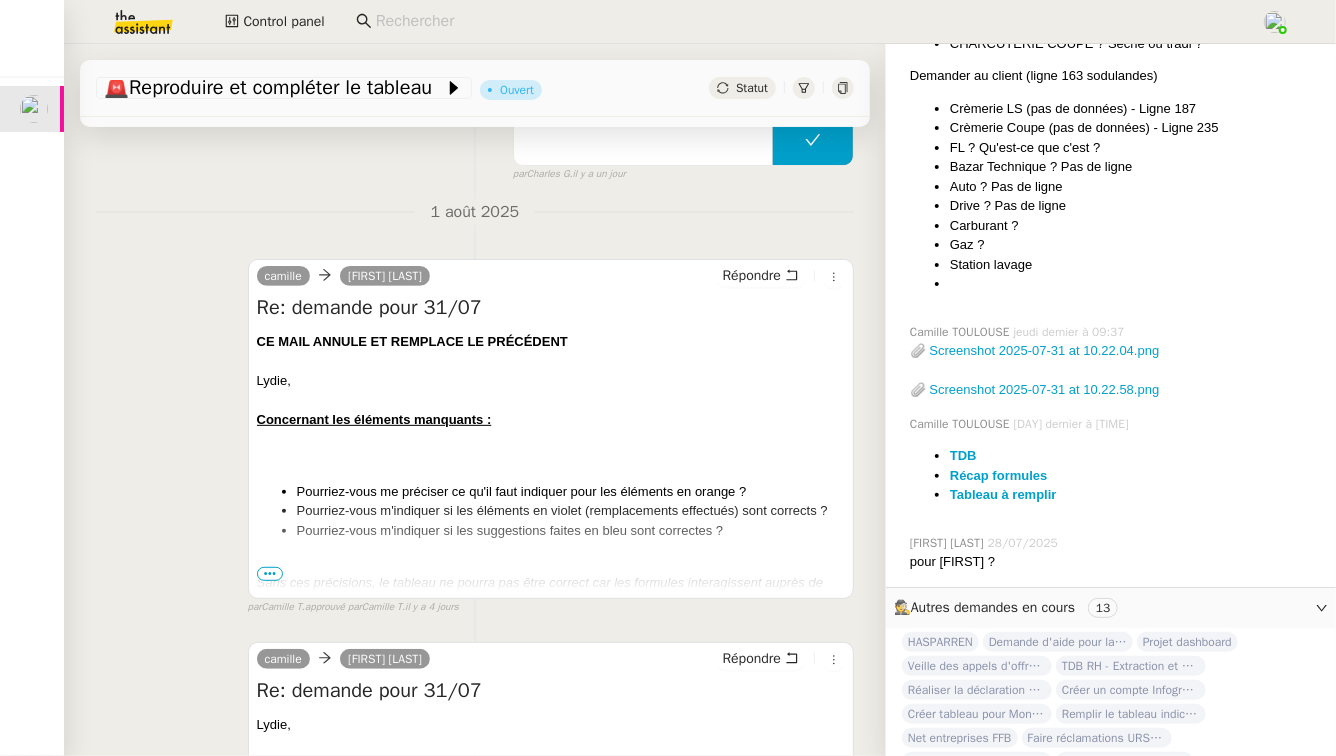 scroll, scrollTop: 225, scrollLeft: 0, axis: vertical 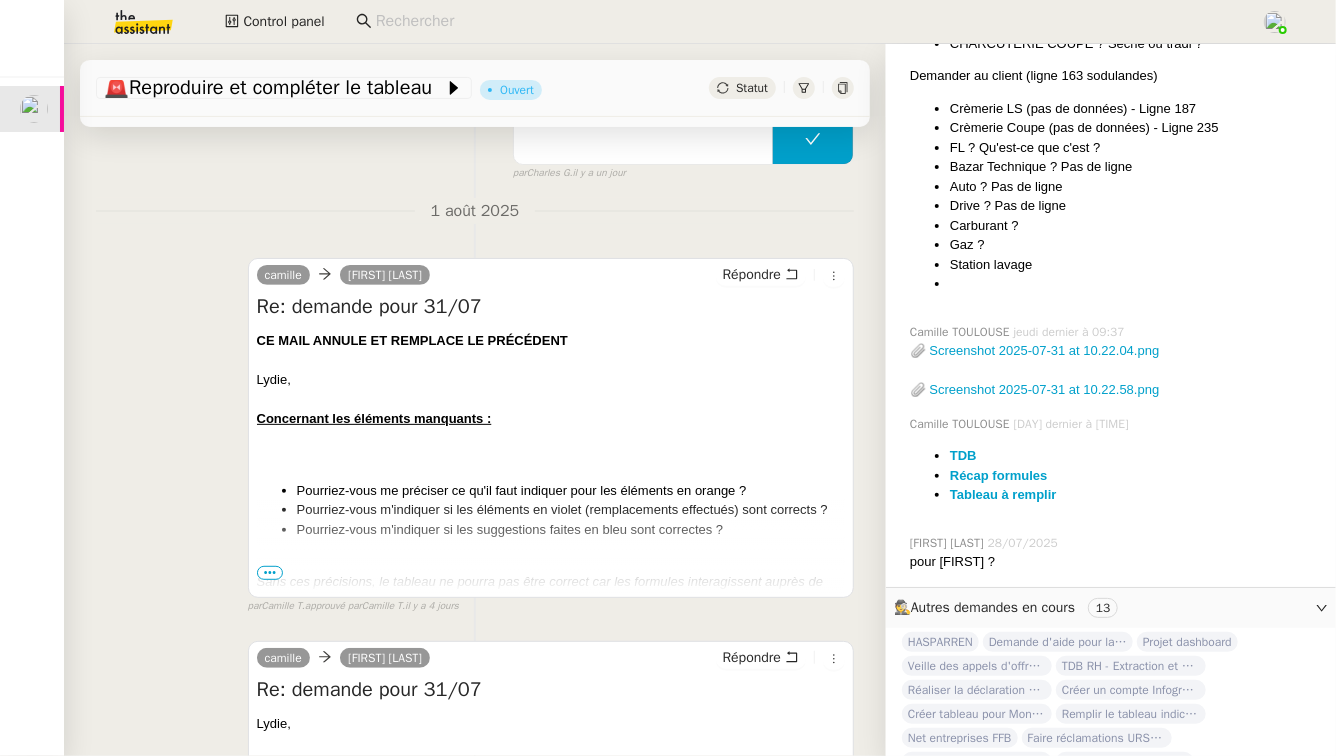 click on "•••" at bounding box center [270, 573] 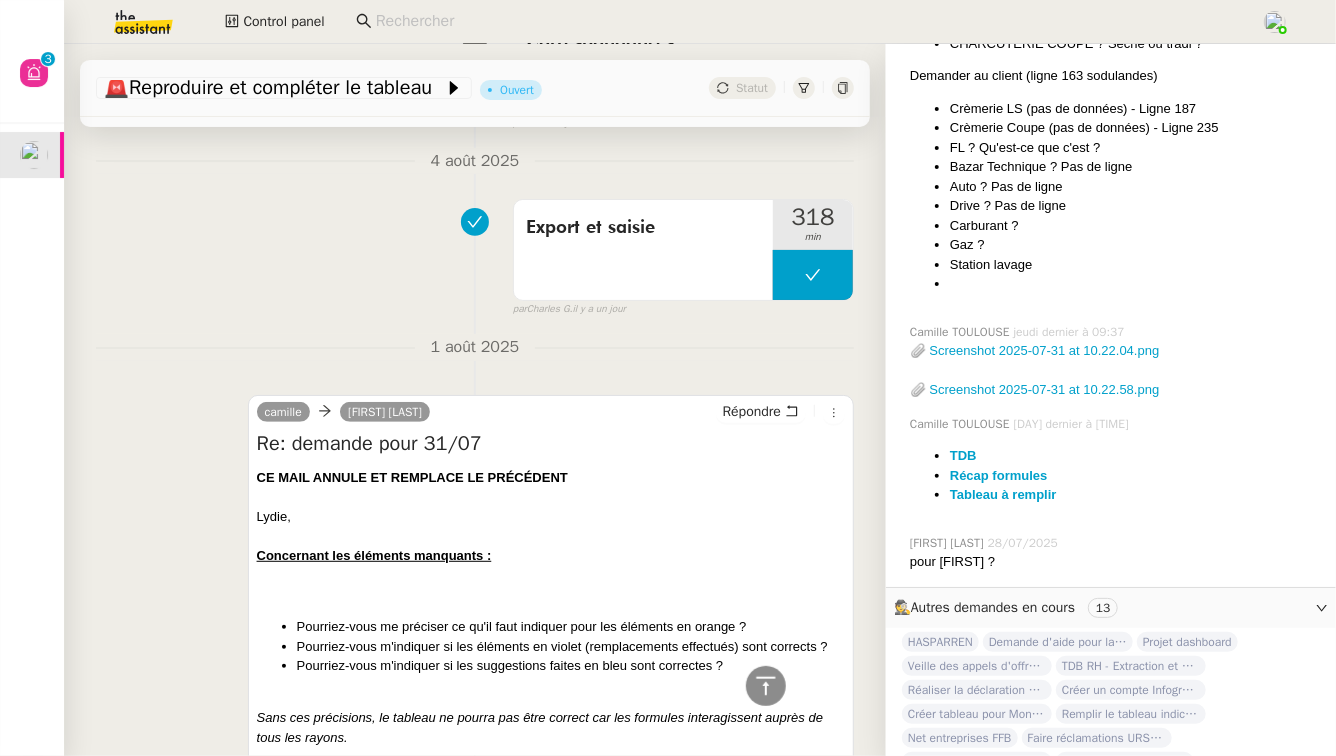 scroll, scrollTop: 0, scrollLeft: 0, axis: both 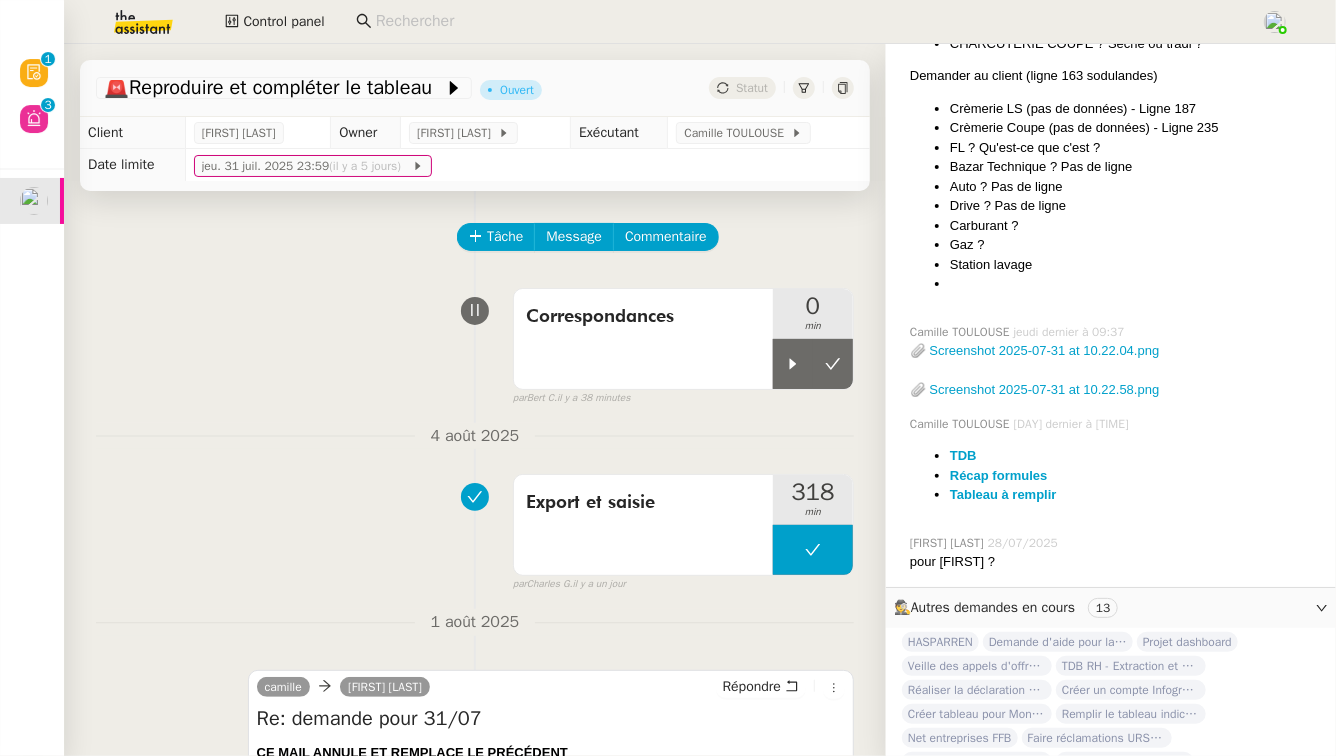 click 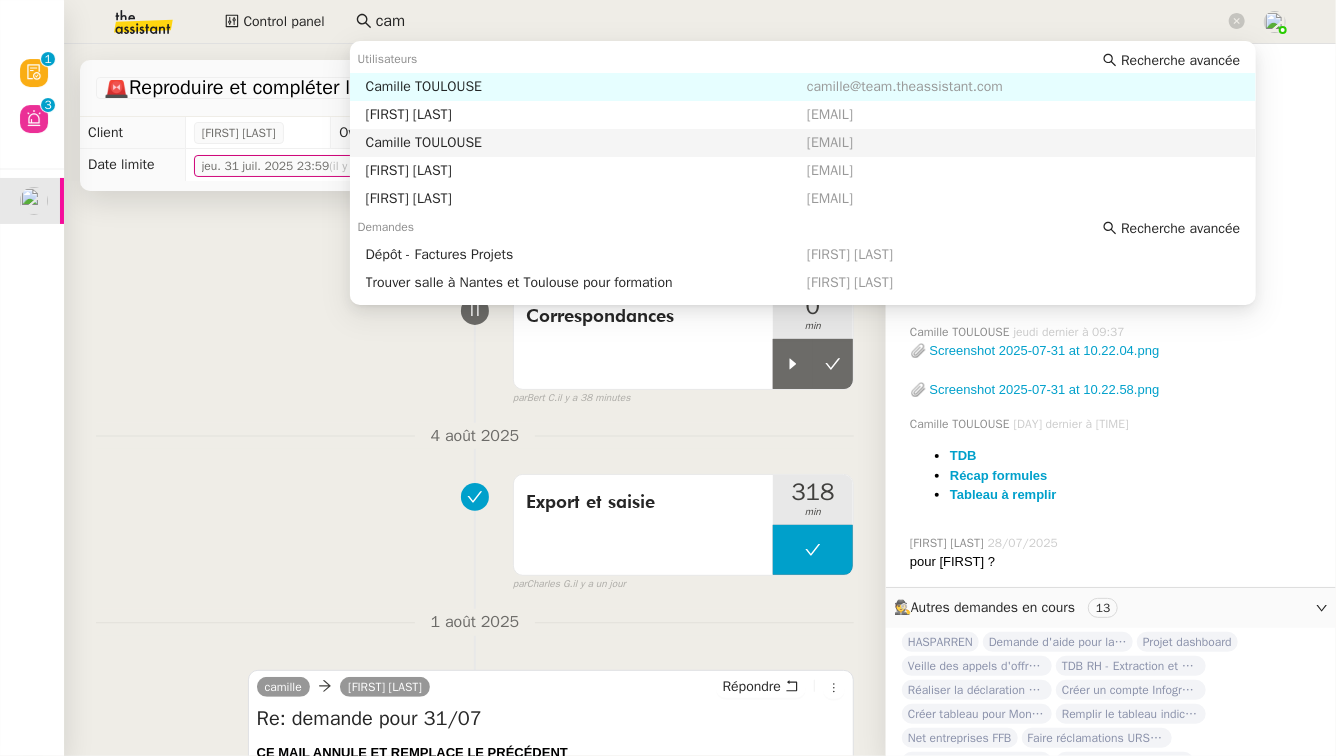 click on "Camille TOULOUSE" at bounding box center [586, 143] 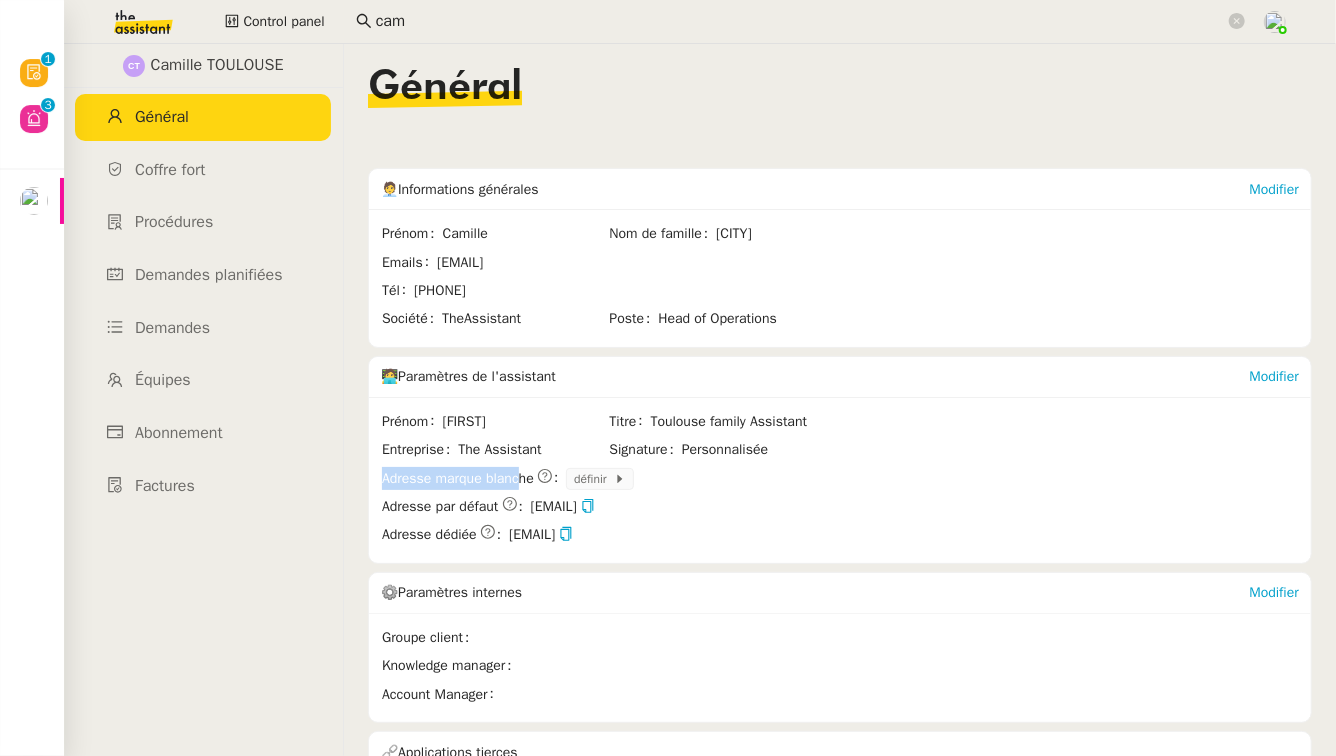 drag, startPoint x: 381, startPoint y: 481, endPoint x: 528, endPoint y: 476, distance: 147.085 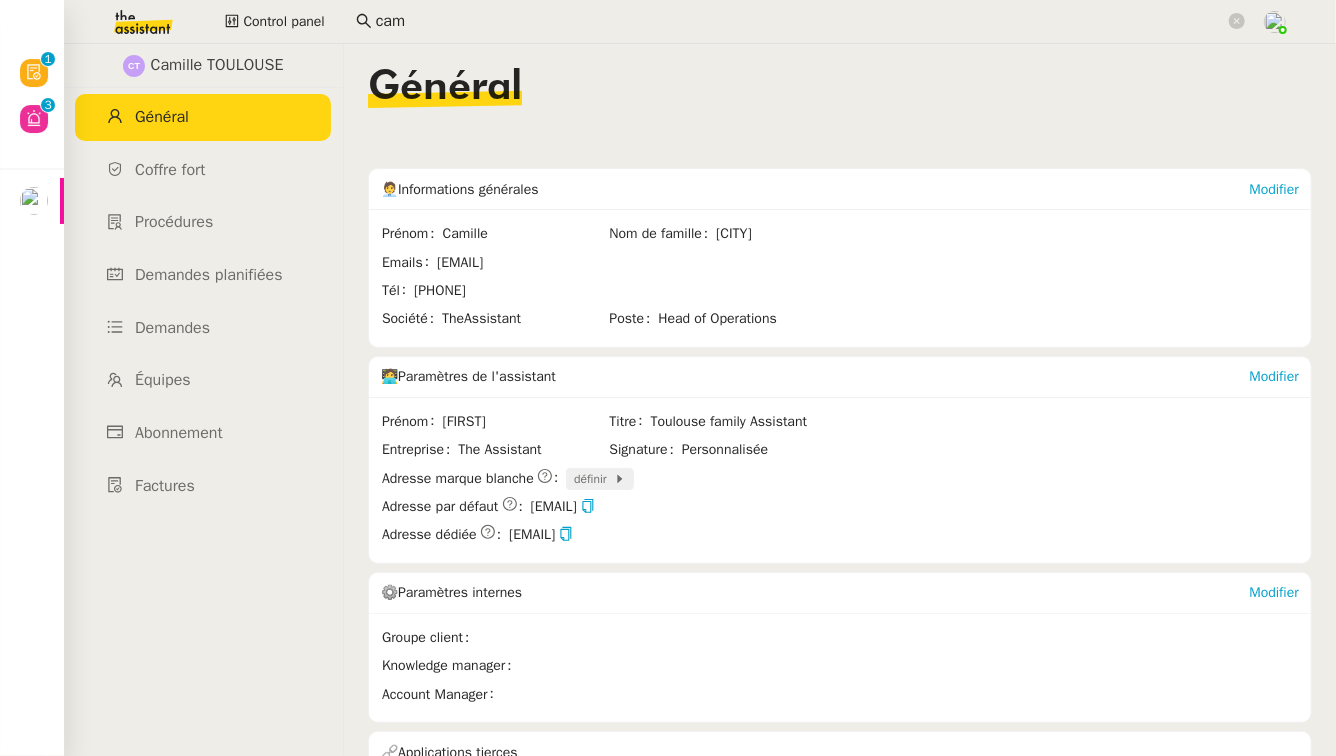 click on "définir" 